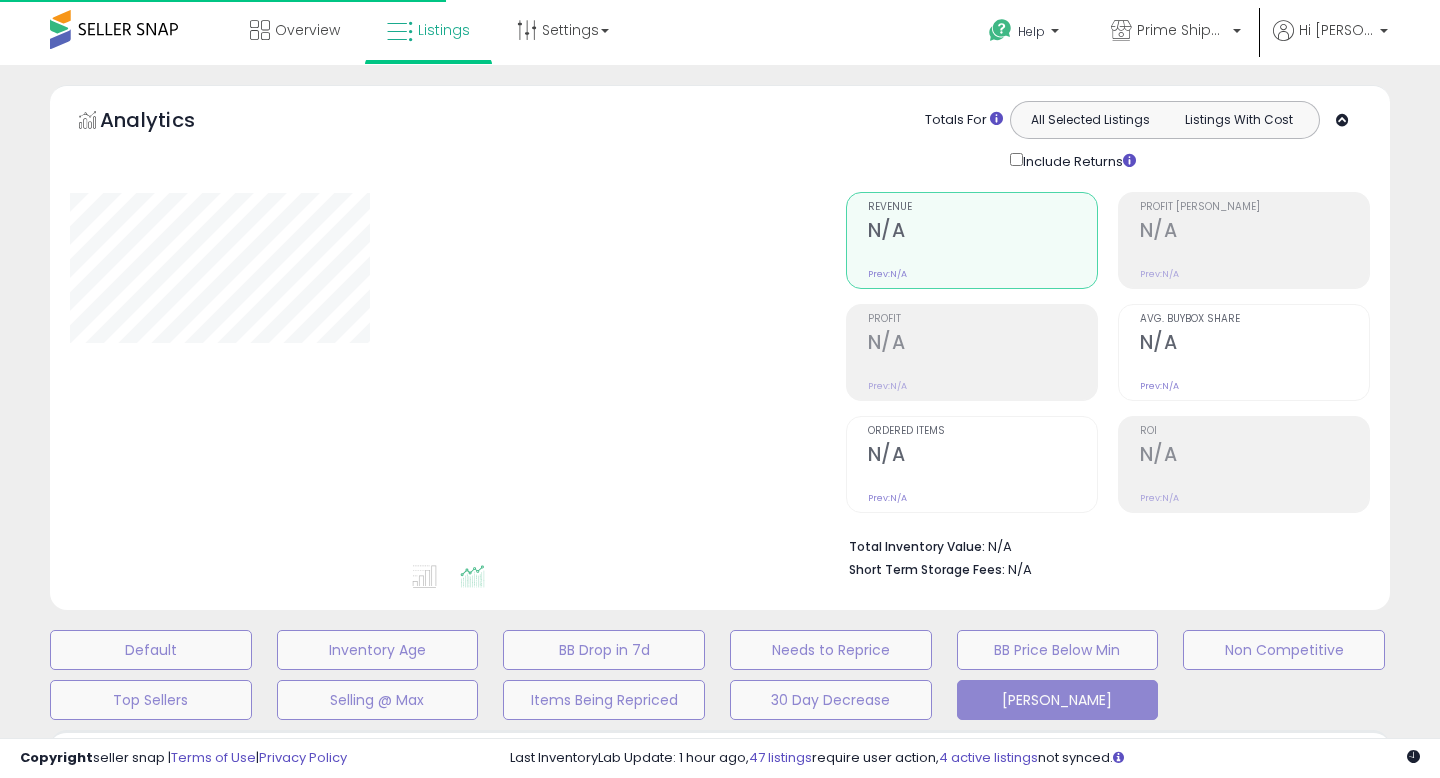 scroll, scrollTop: 0, scrollLeft: 0, axis: both 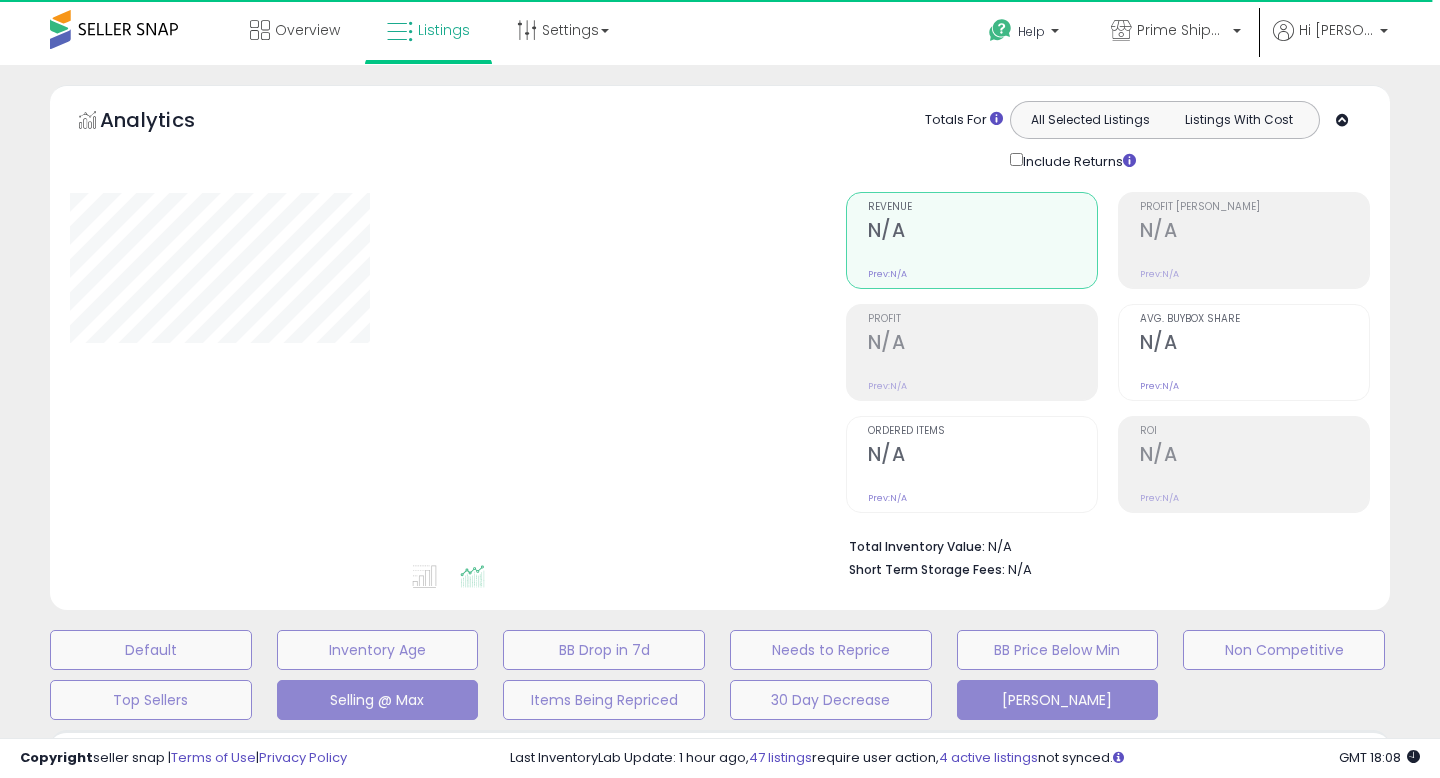 type on "**********" 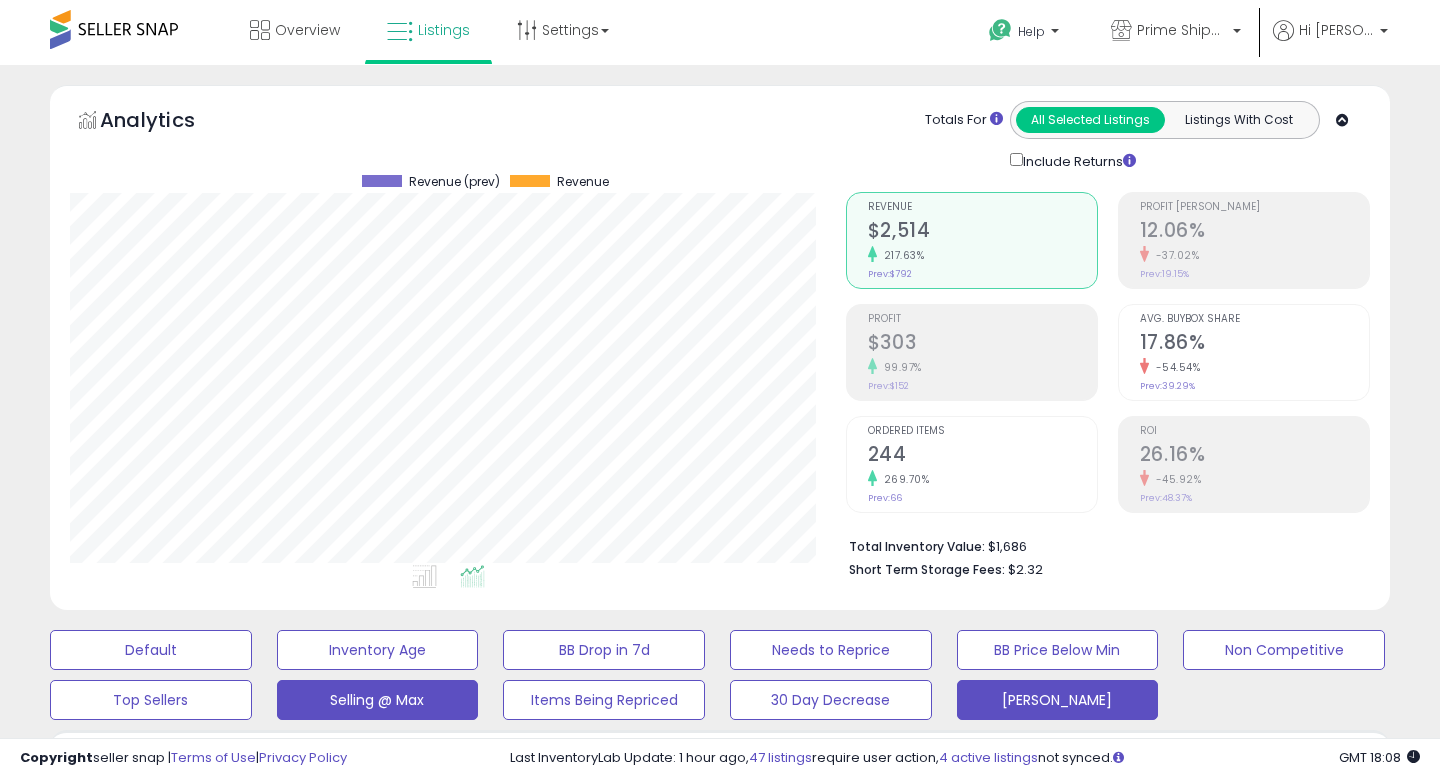 scroll, scrollTop: 999590, scrollLeft: 999224, axis: both 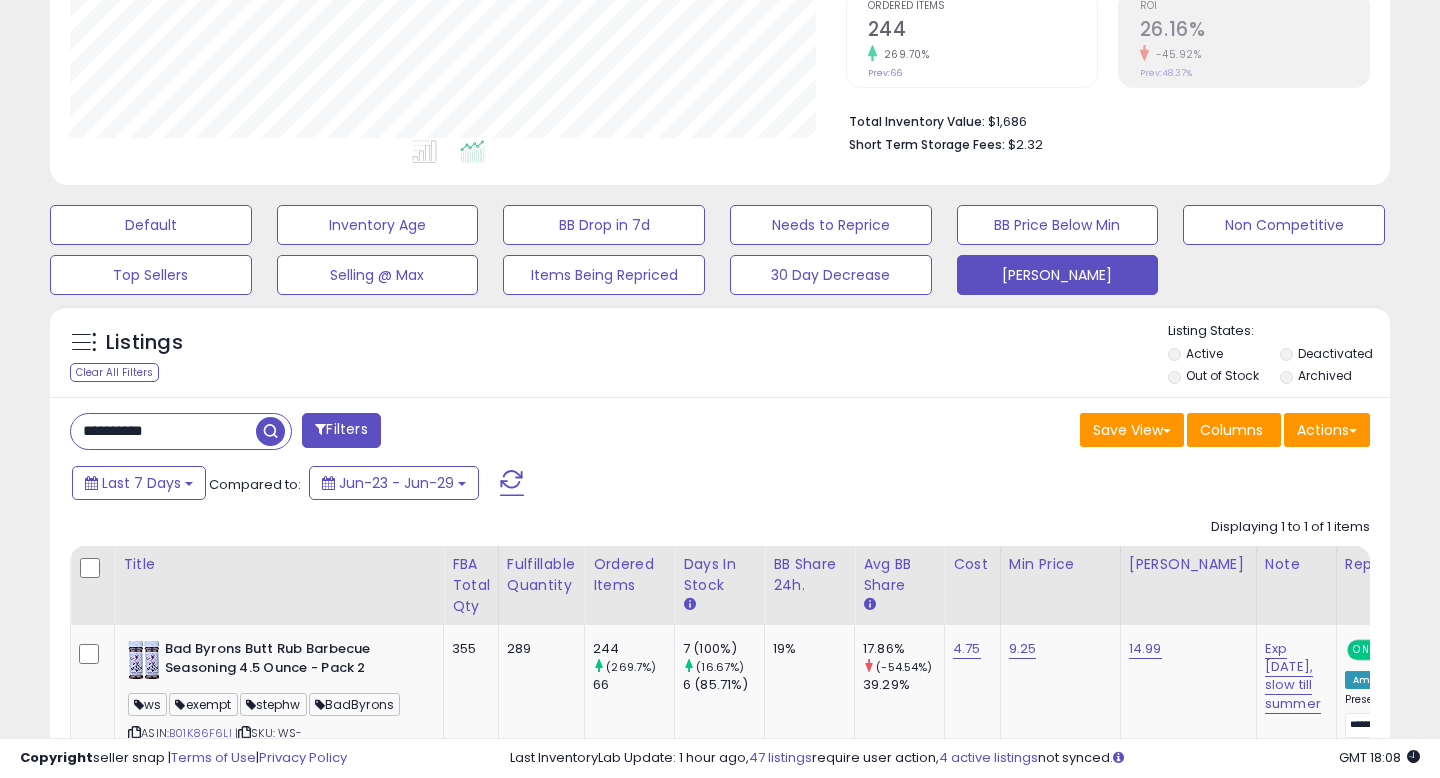 click on "**********" at bounding box center (163, 431) 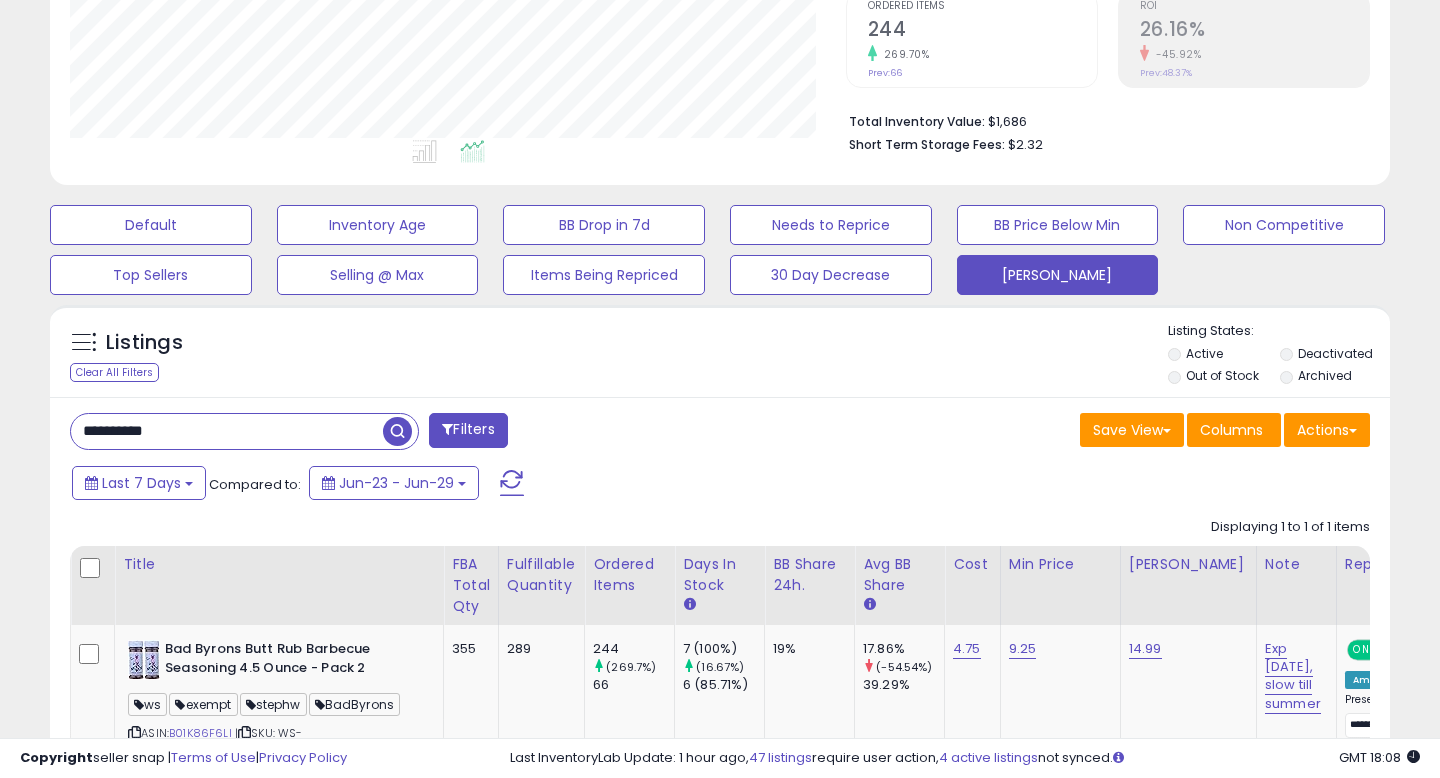 click on "**********" at bounding box center (227, 431) 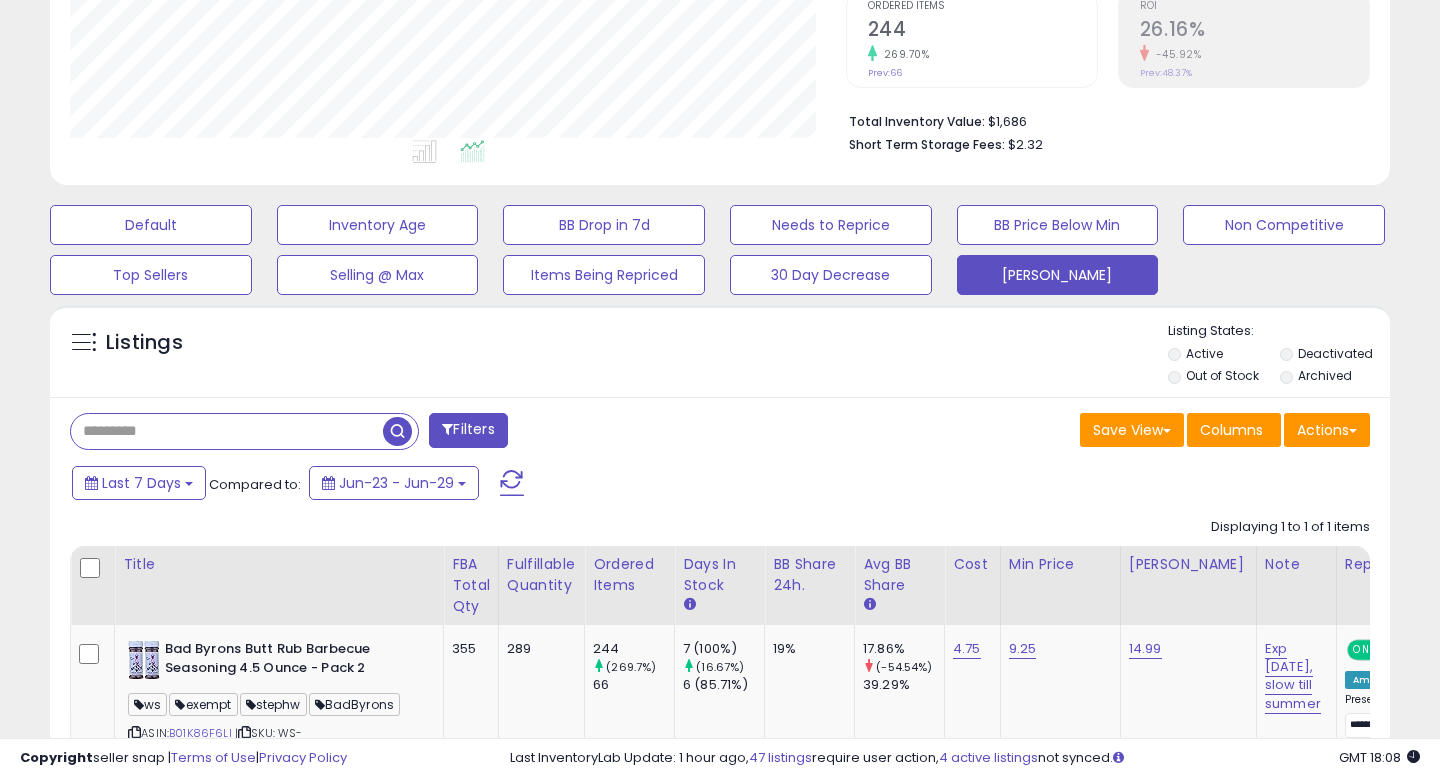 type 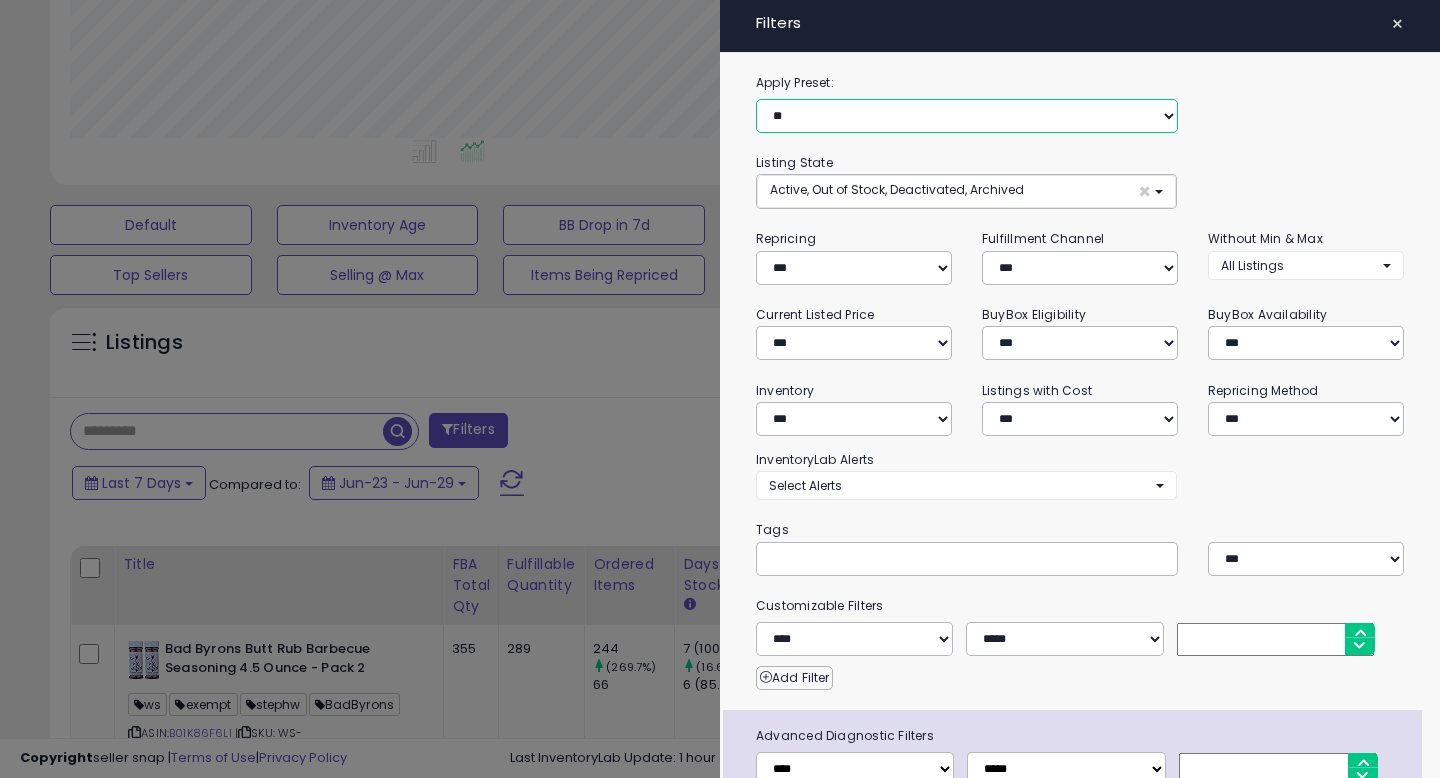 click on "**********" at bounding box center [967, 116] 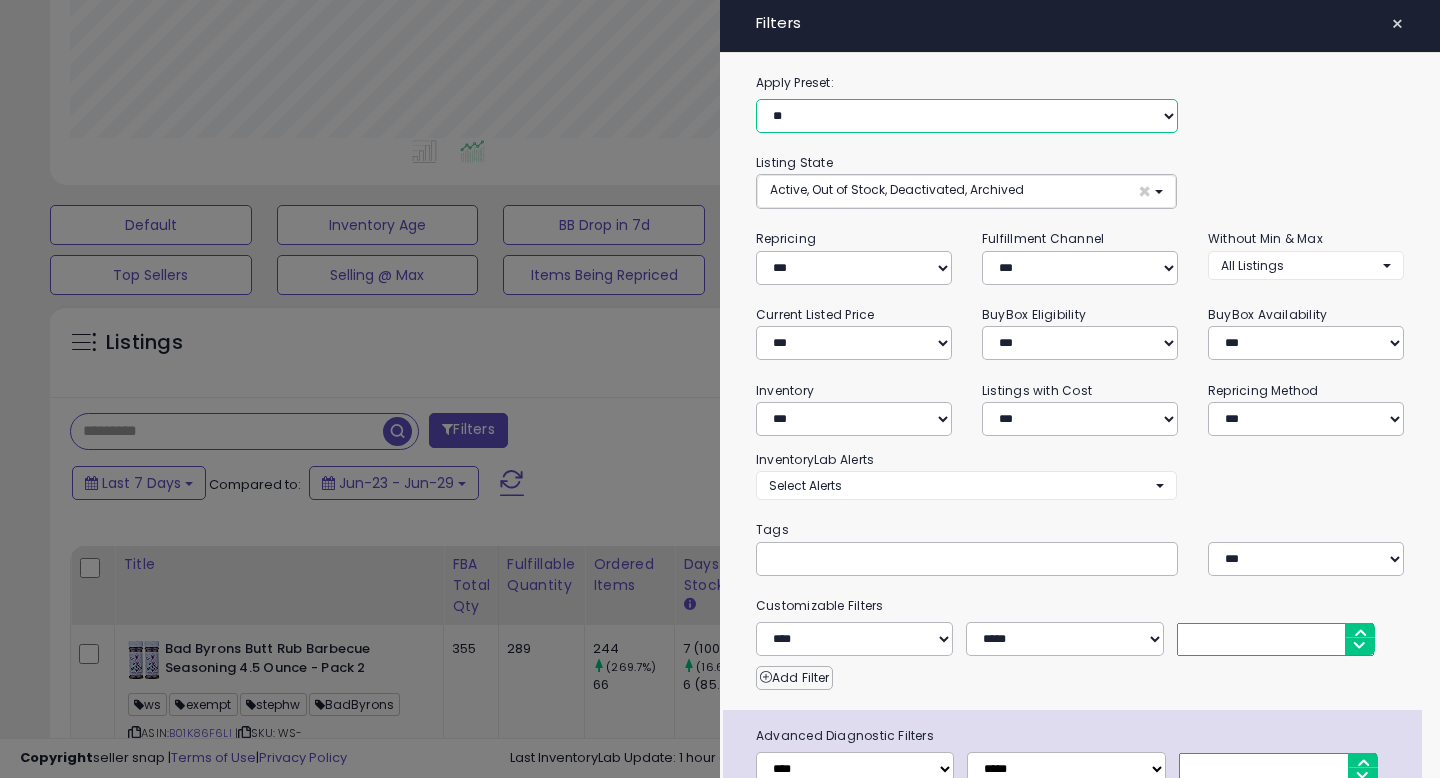 select on "**********" 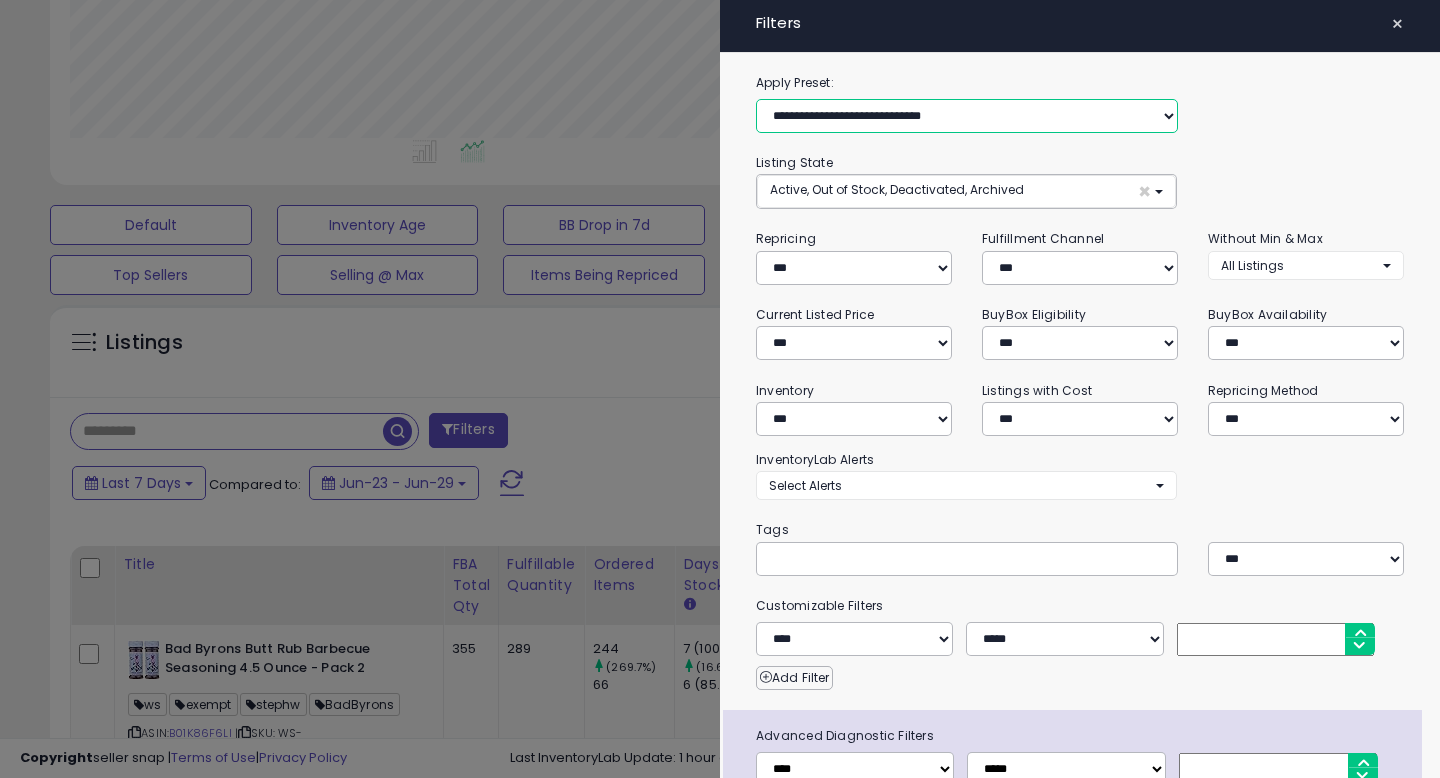 type on "******" 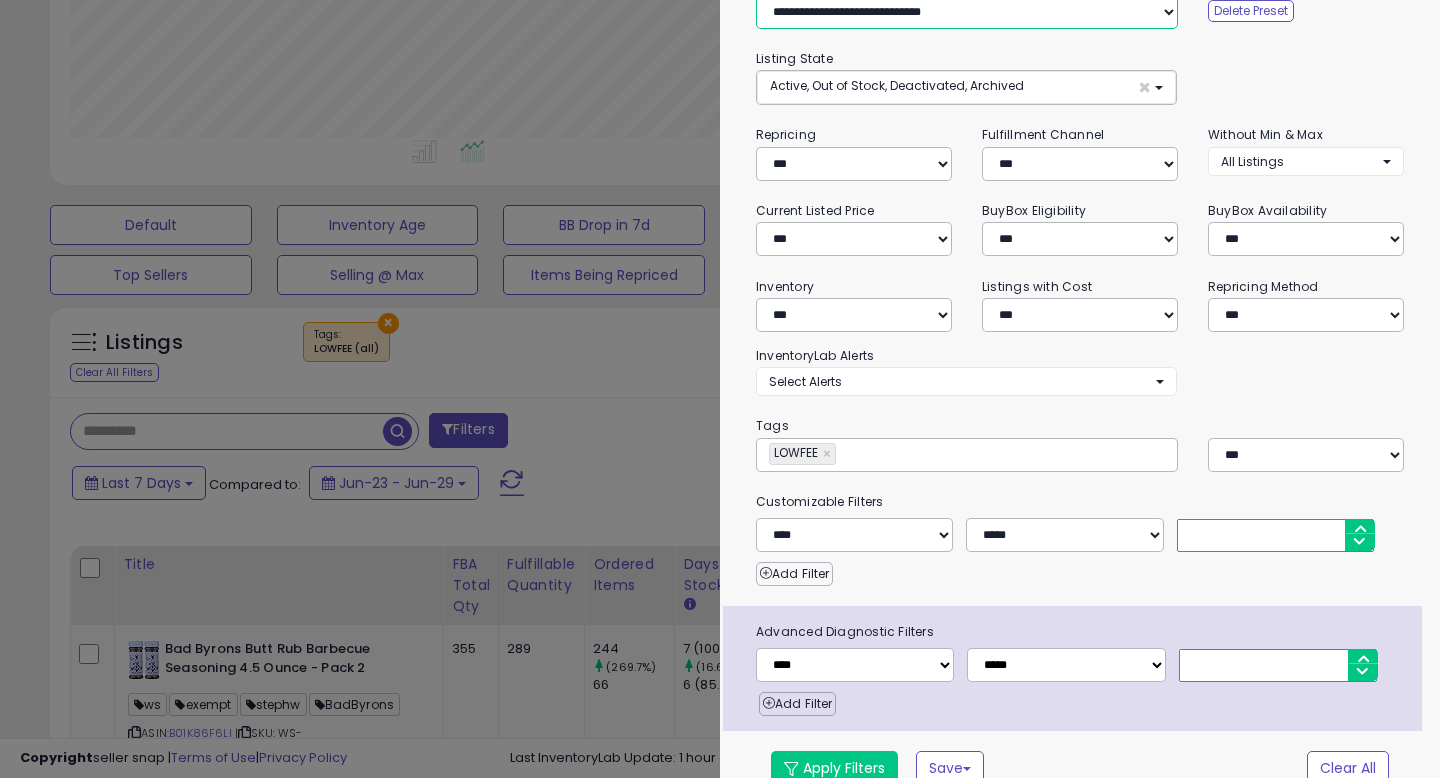 scroll, scrollTop: 130, scrollLeft: 0, axis: vertical 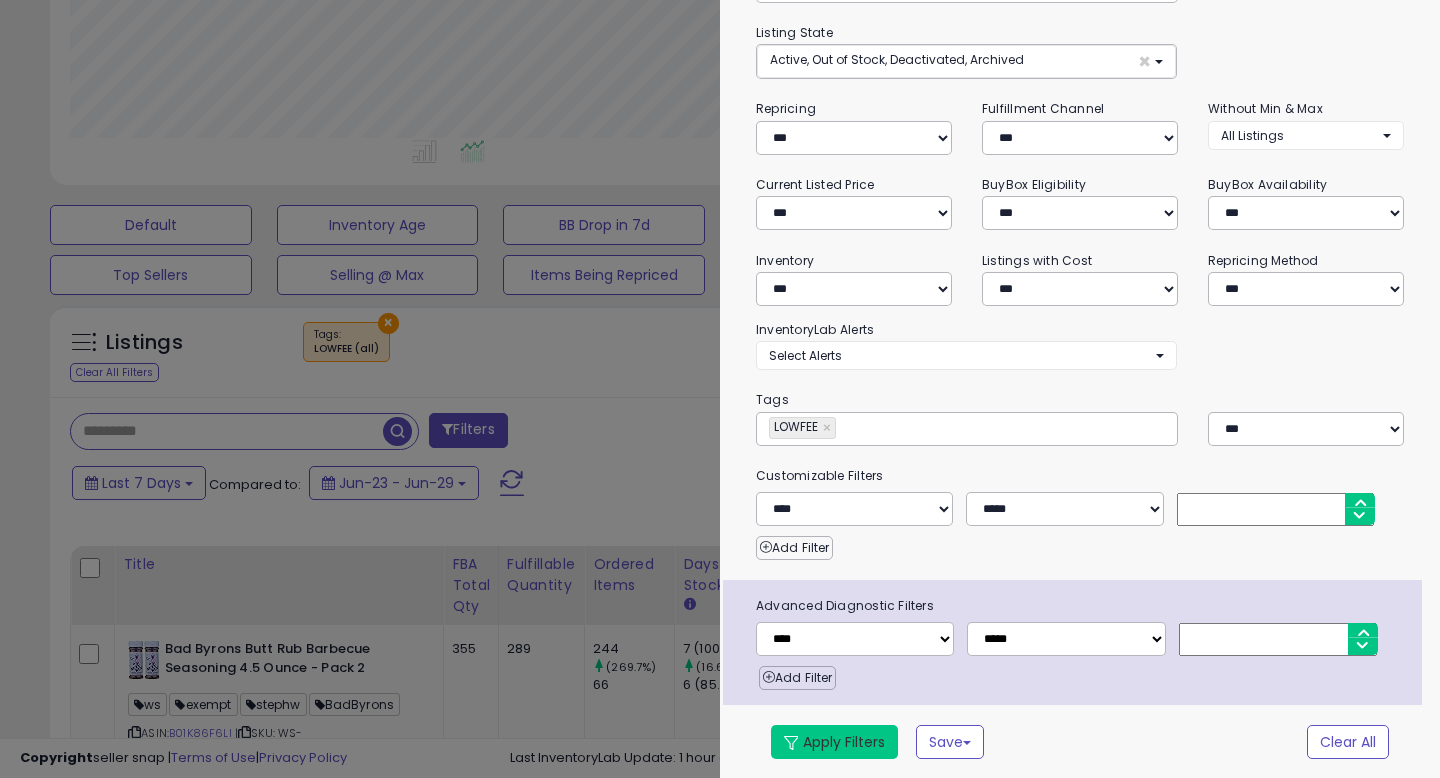 click on "Apply Filters" at bounding box center [834, 742] 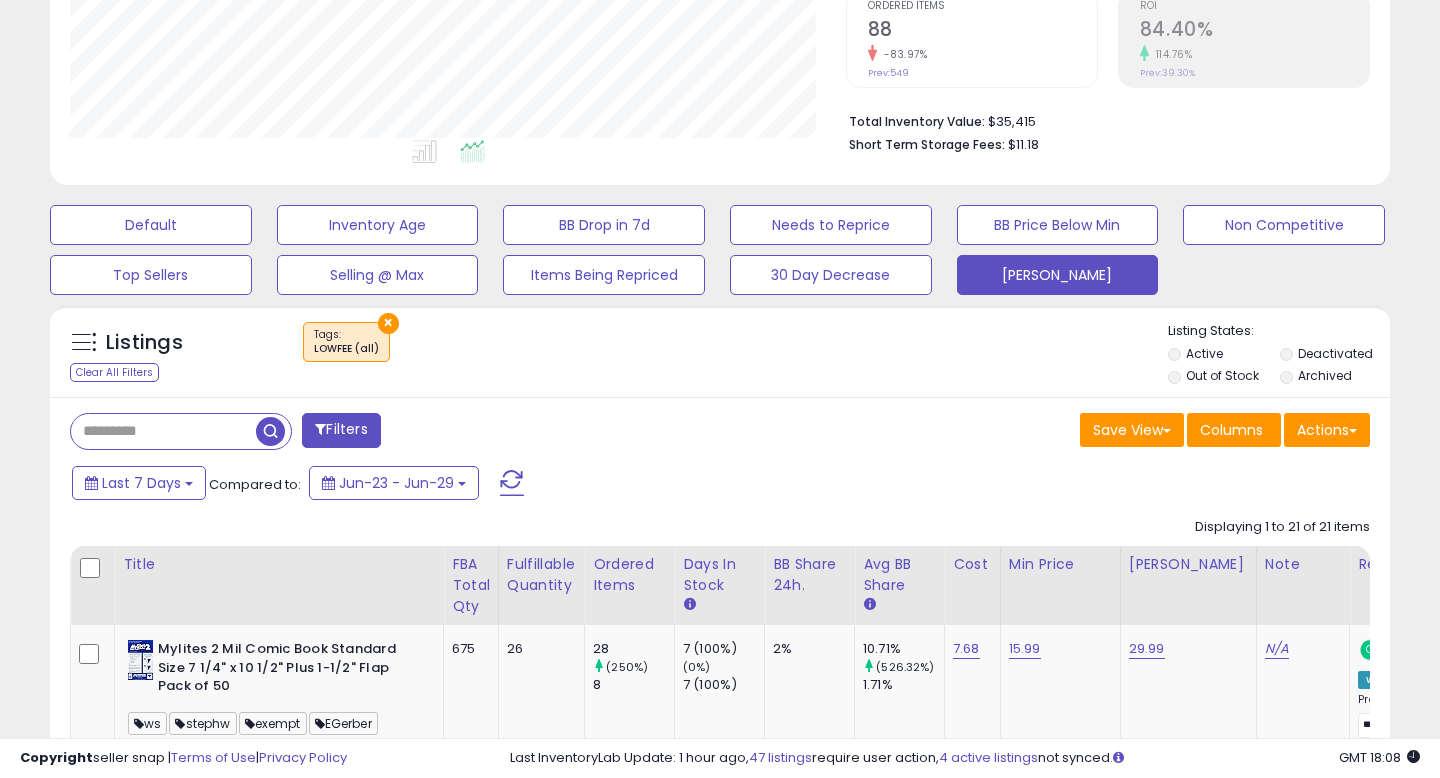 scroll, scrollTop: 999590, scrollLeft: 999224, axis: both 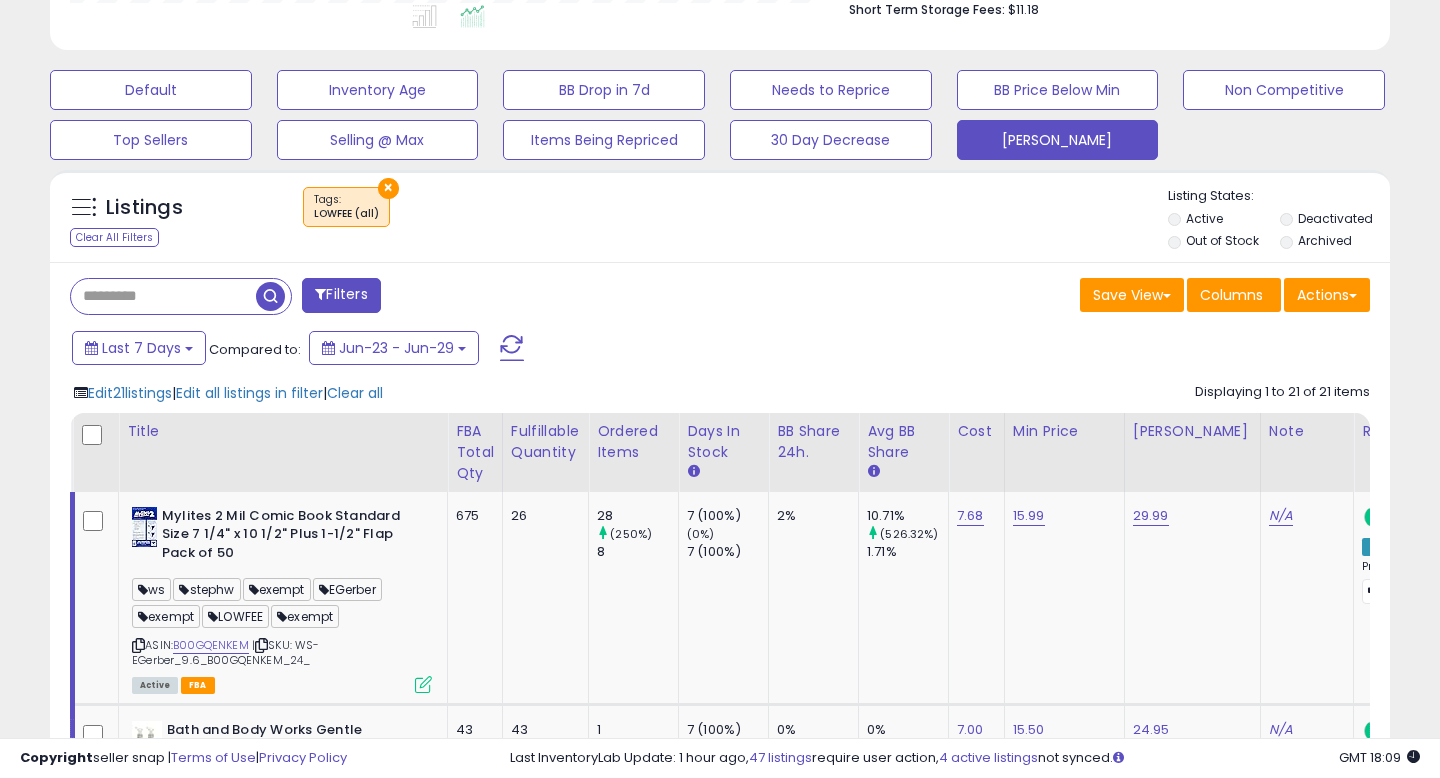 click on "Edit  21  listings   |  Edit all listings in filter  |  Clear all
Displaying 1 to 21 of 21 items
Title
FBA Total Qty
Avg BB Share" 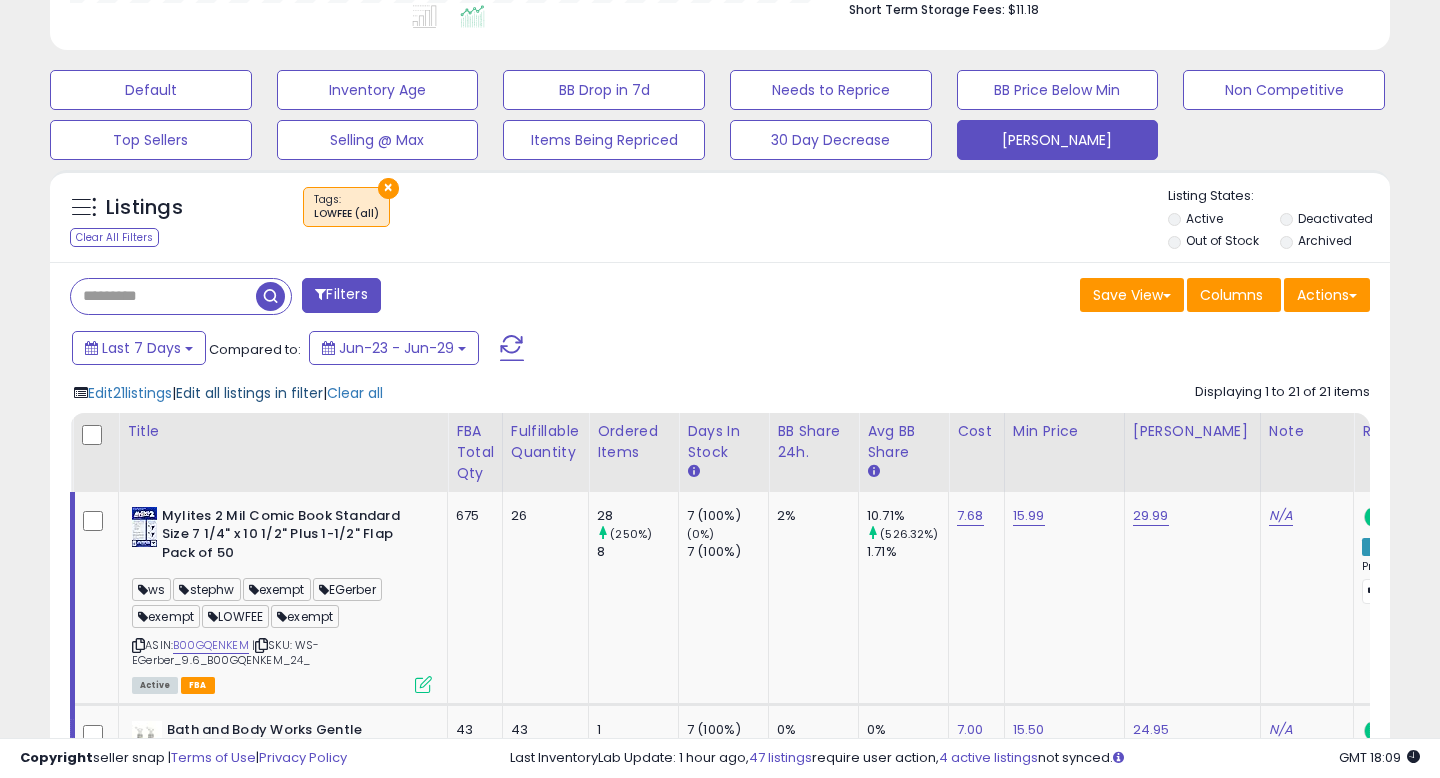 click on "Edit all listings in filter" at bounding box center [249, 393] 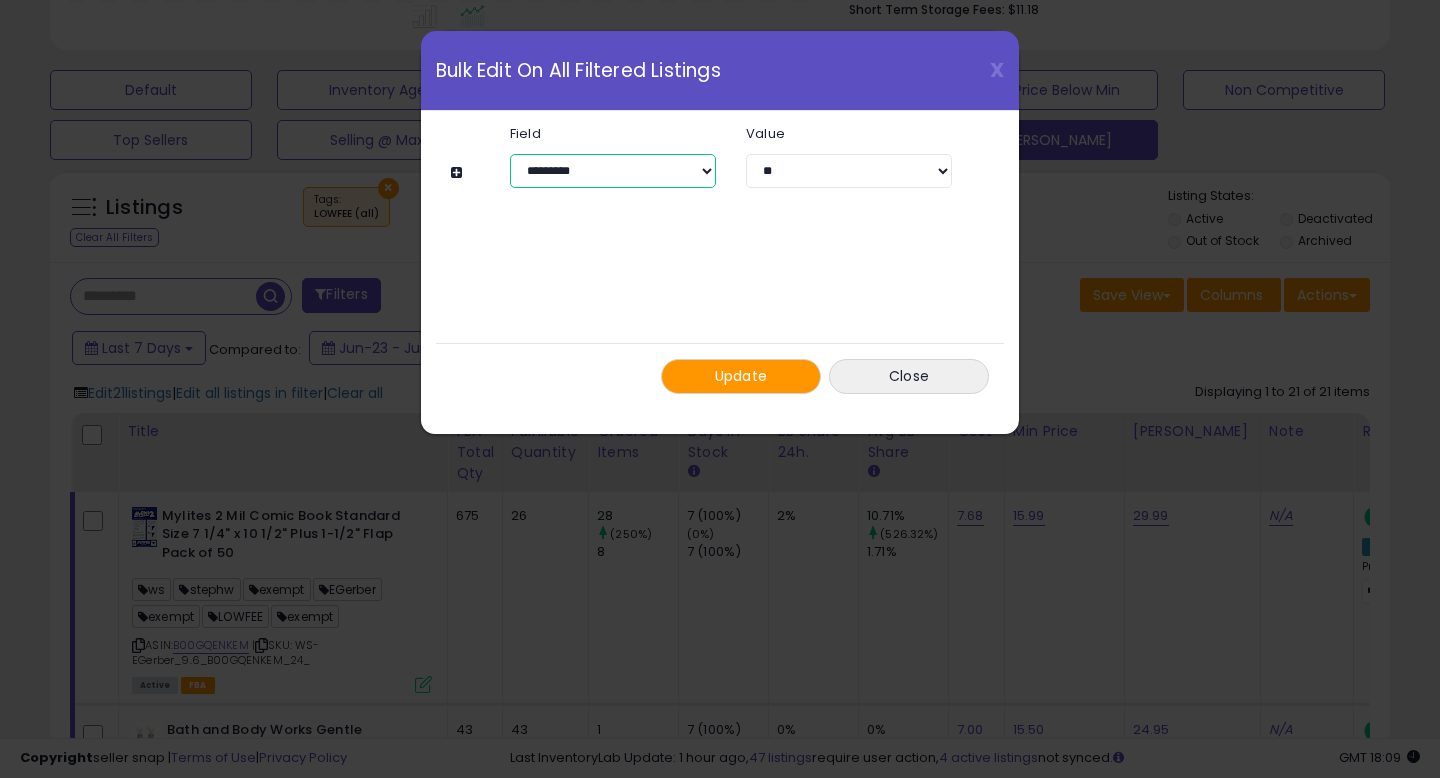 click on "**********" at bounding box center [613, 171] 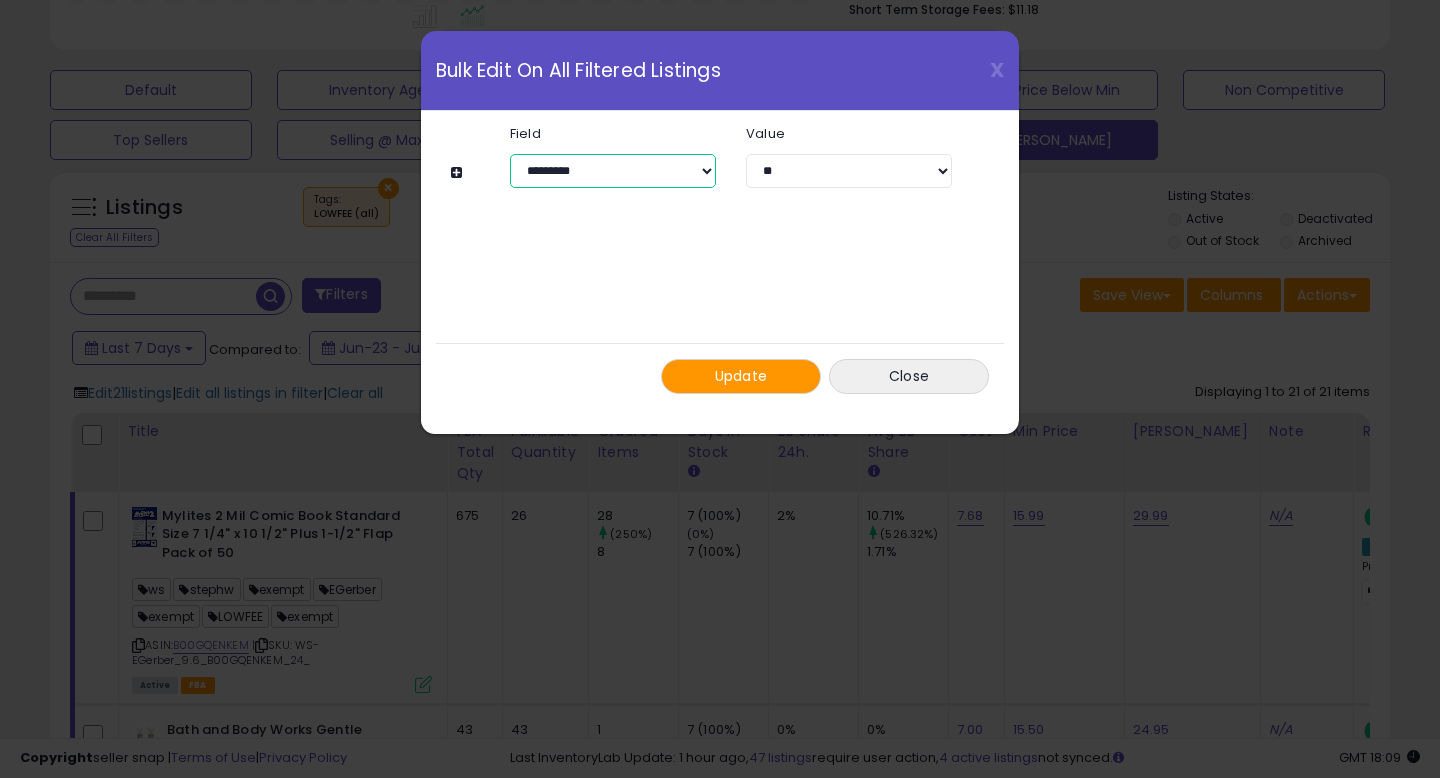 select on "**********" 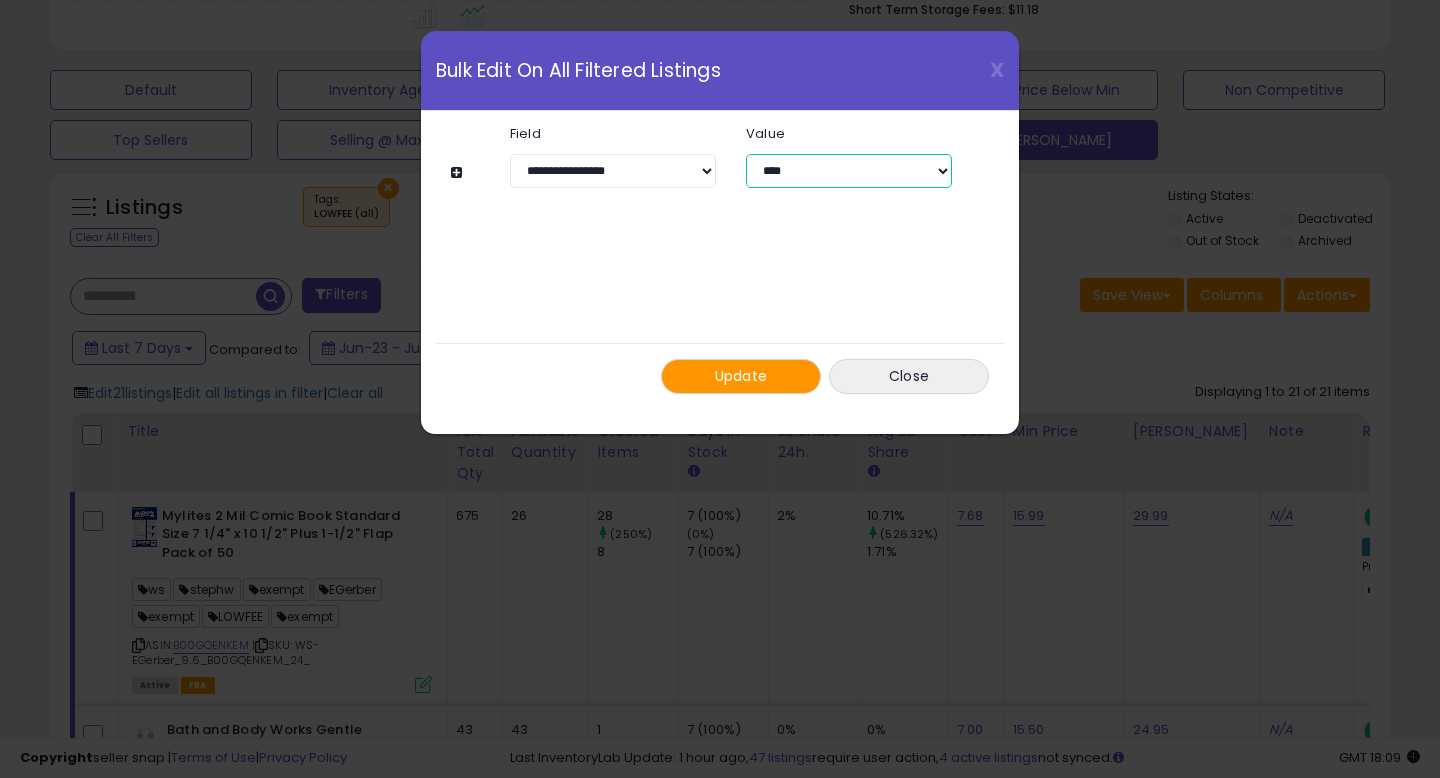 click on "****" at bounding box center (849, 171) 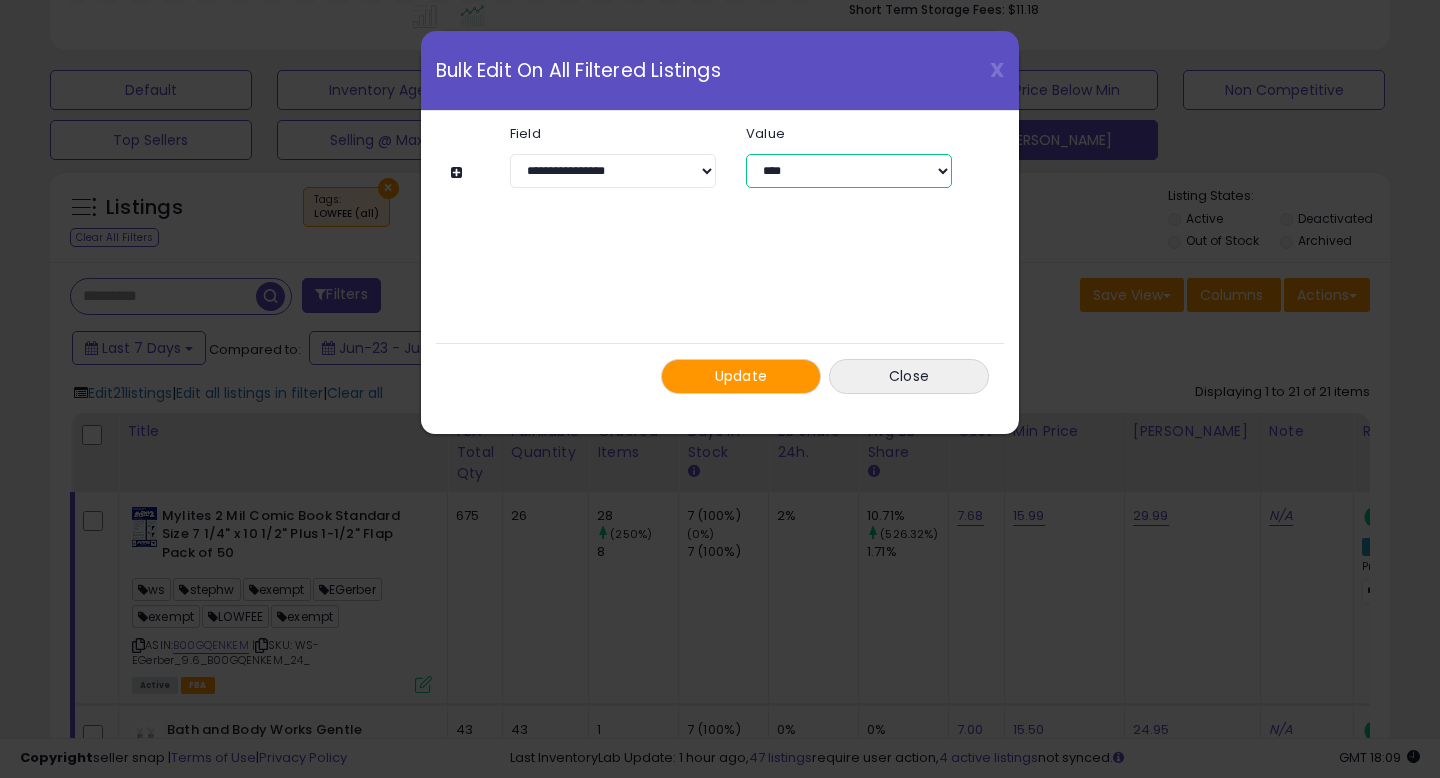 click on "****" at bounding box center [849, 171] 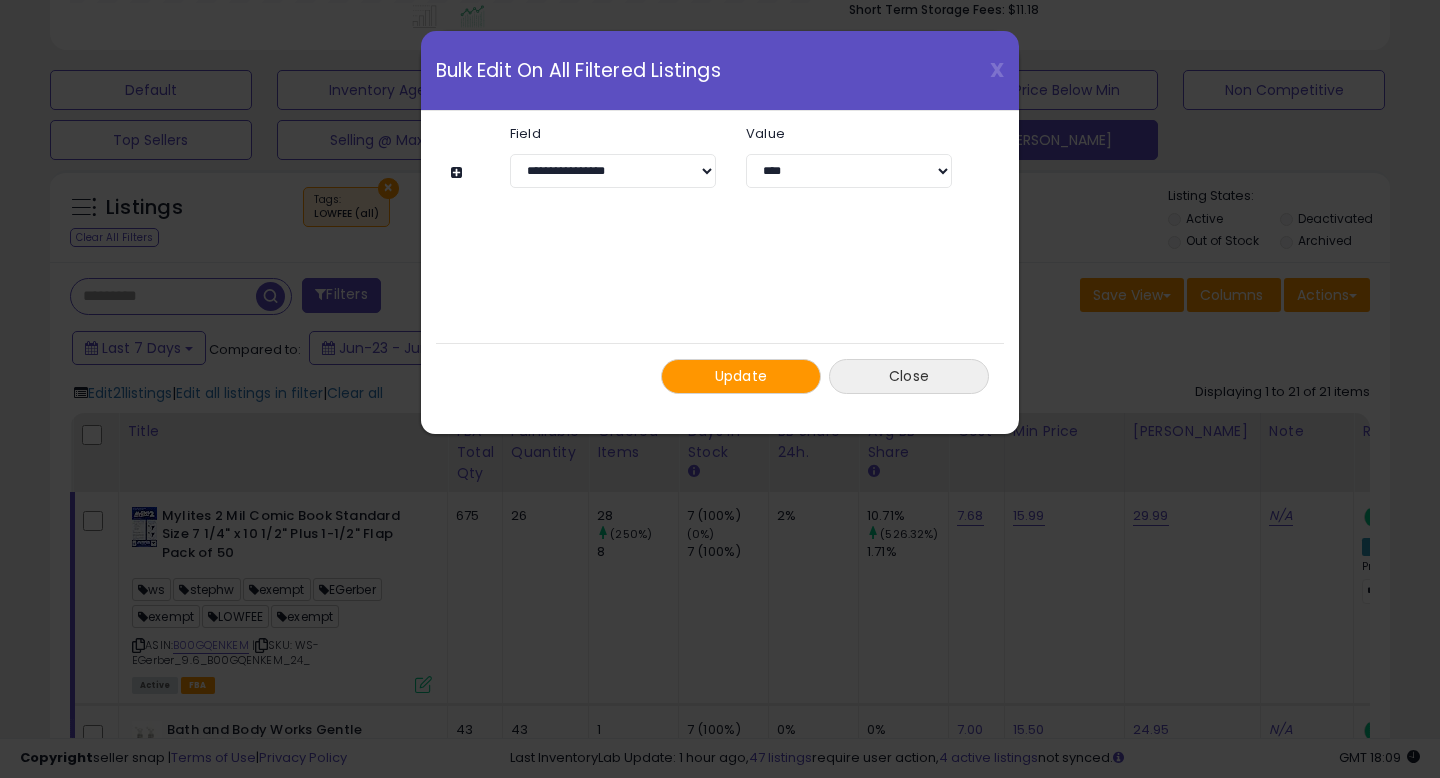 click on "Close" at bounding box center [909, 376] 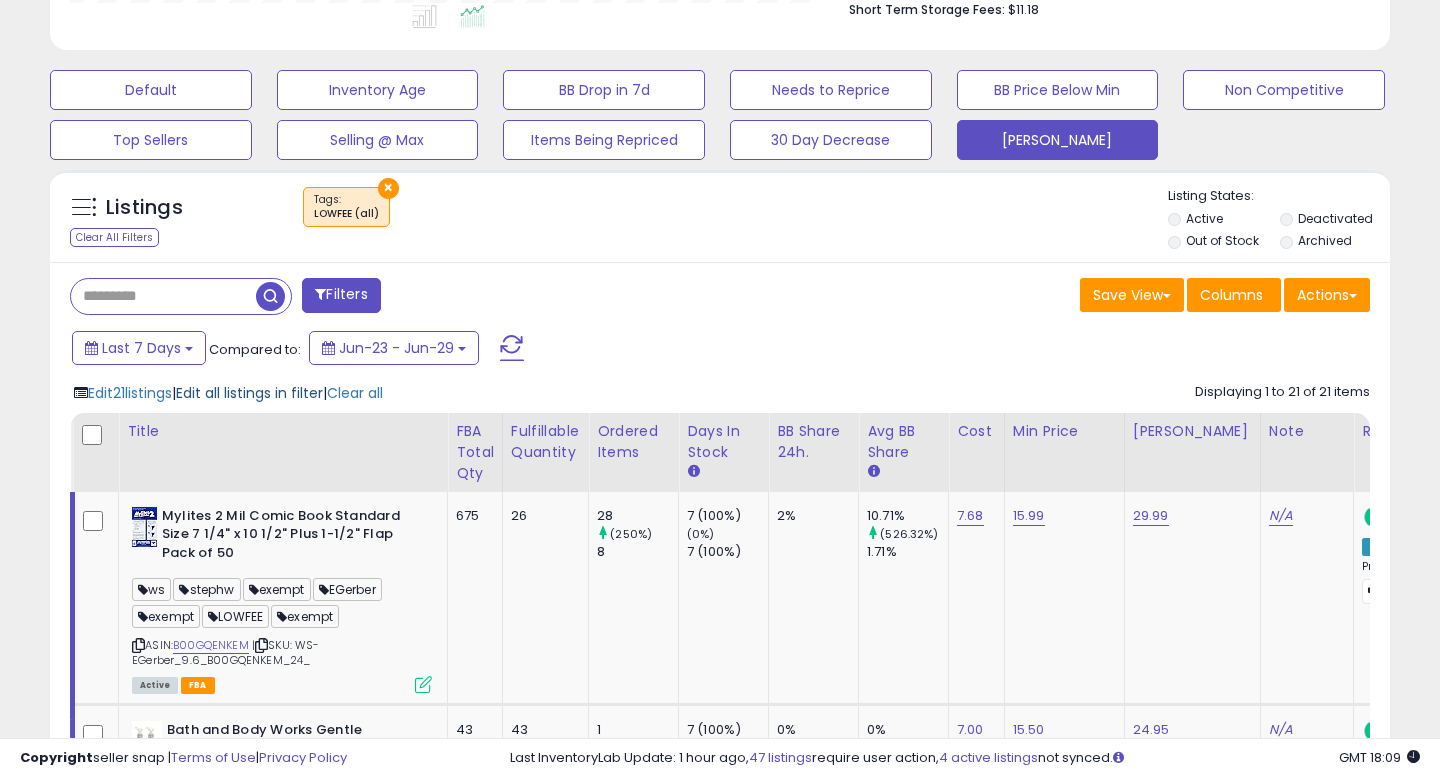 click on "Edit all listings in filter" at bounding box center (249, 393) 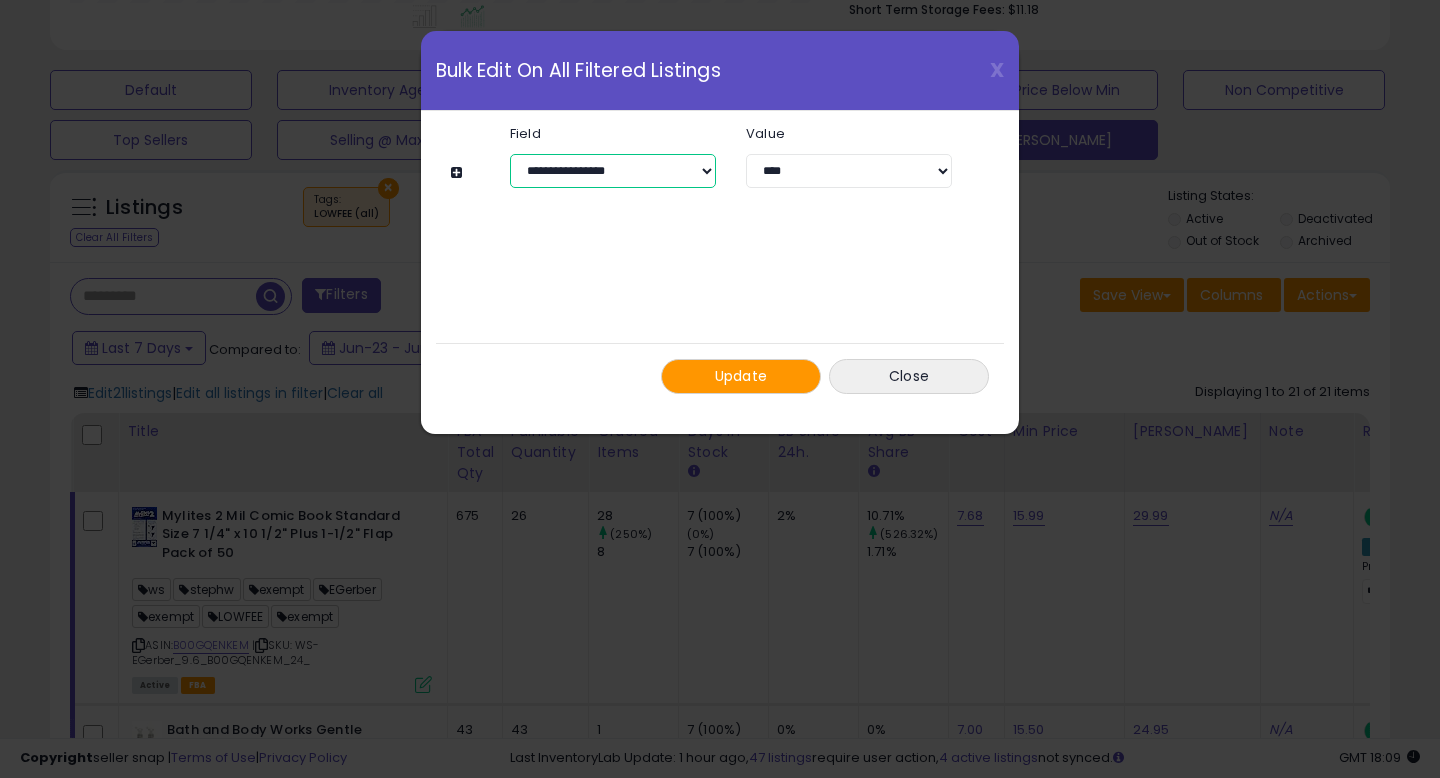click on "**********" at bounding box center (613, 171) 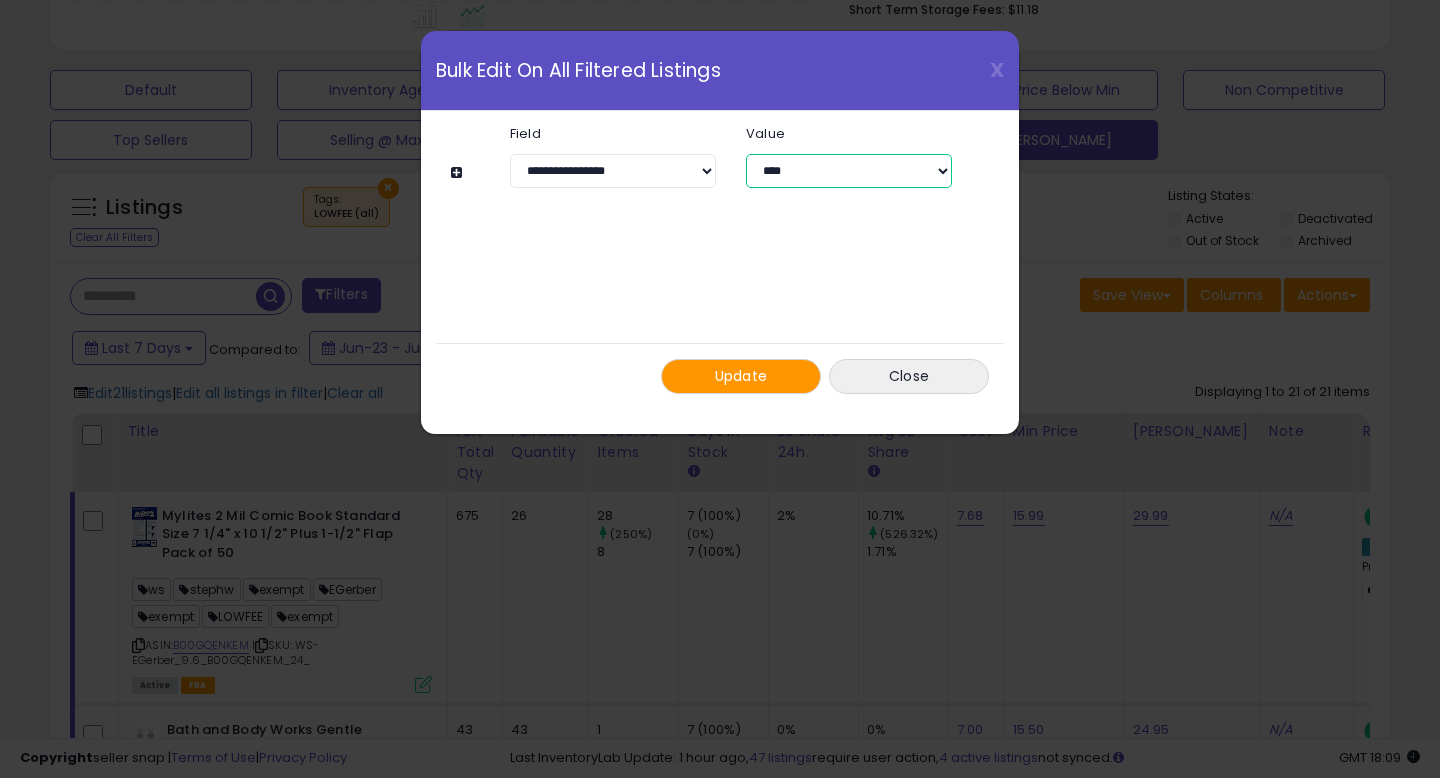 click on "****" at bounding box center [849, 171] 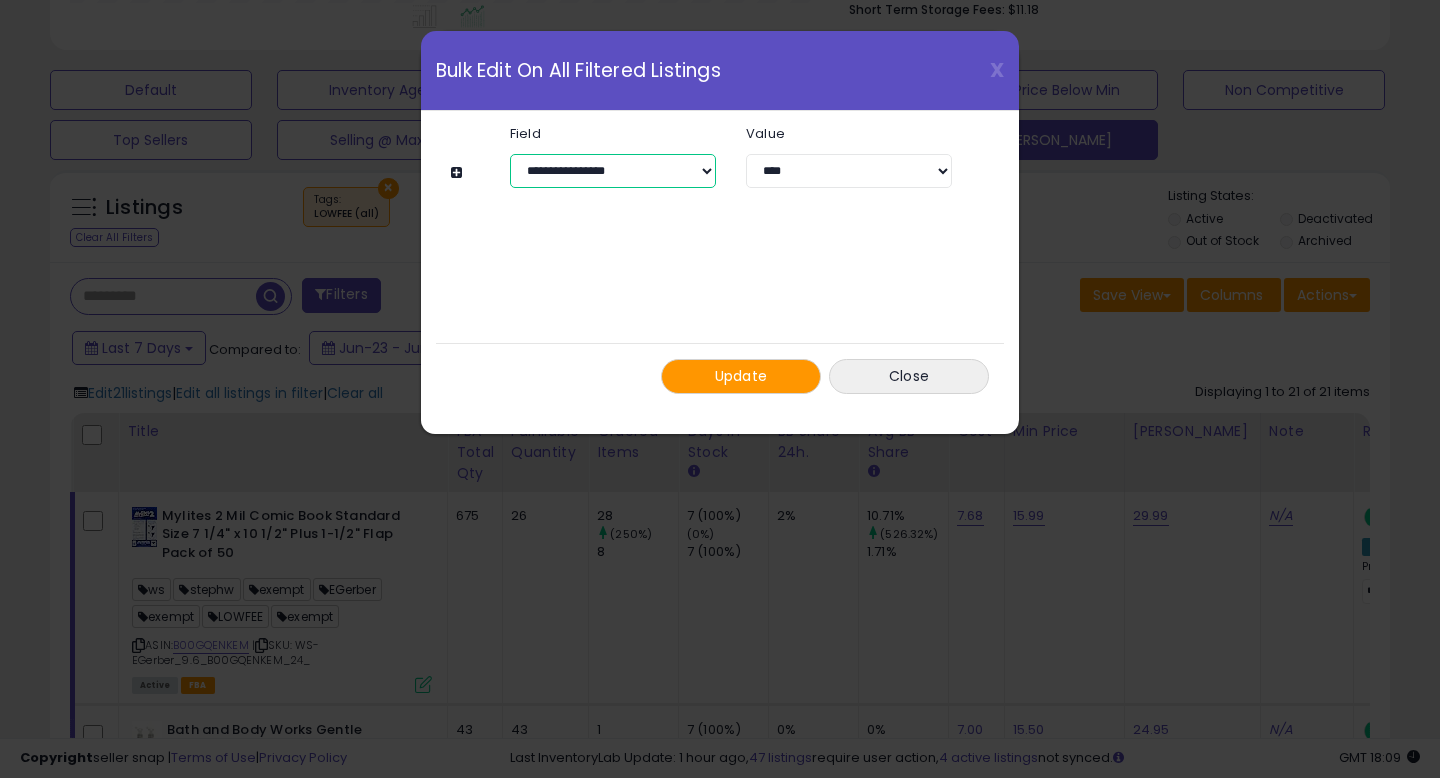 click on "**********" at bounding box center (613, 171) 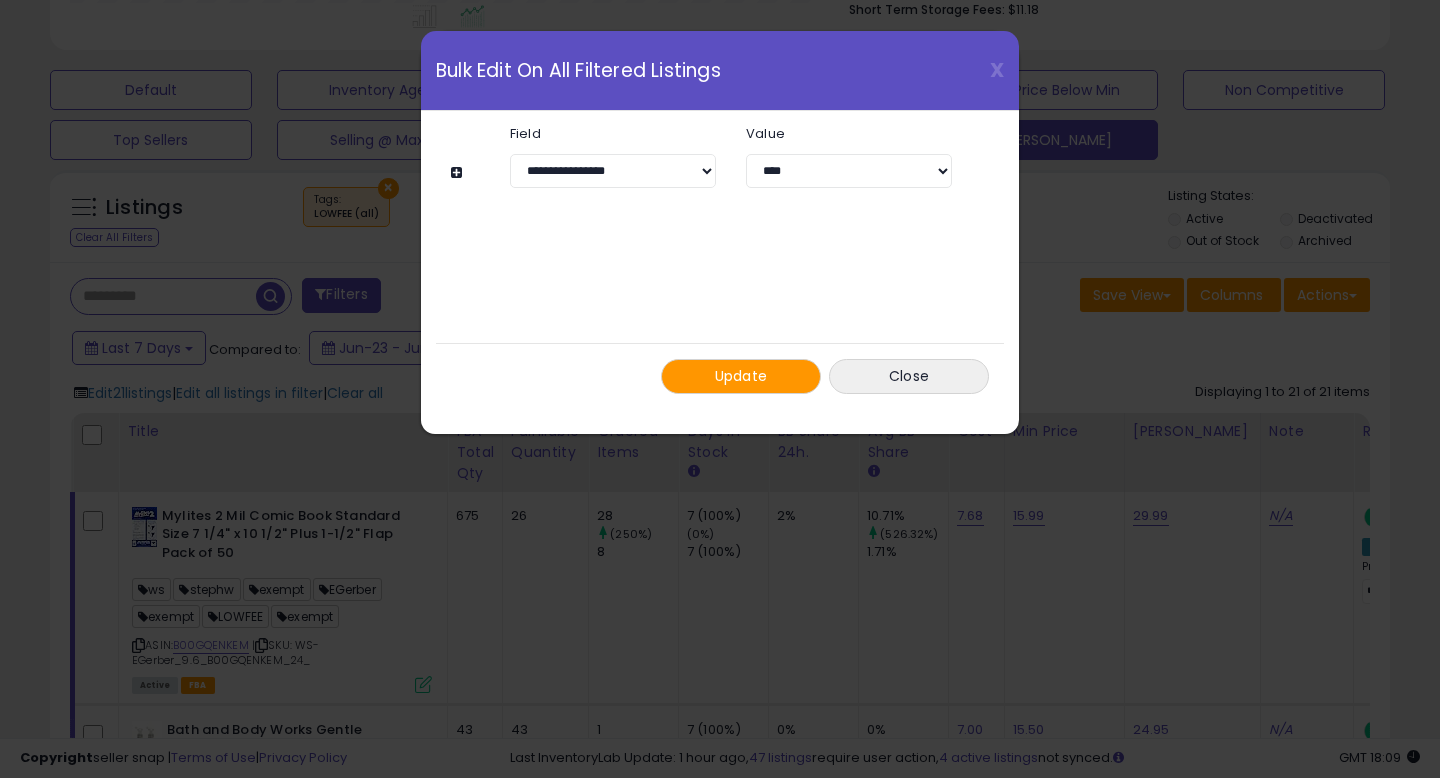 click on "X Close
Bulk Edit On All Filtered Listings" at bounding box center [720, 71] 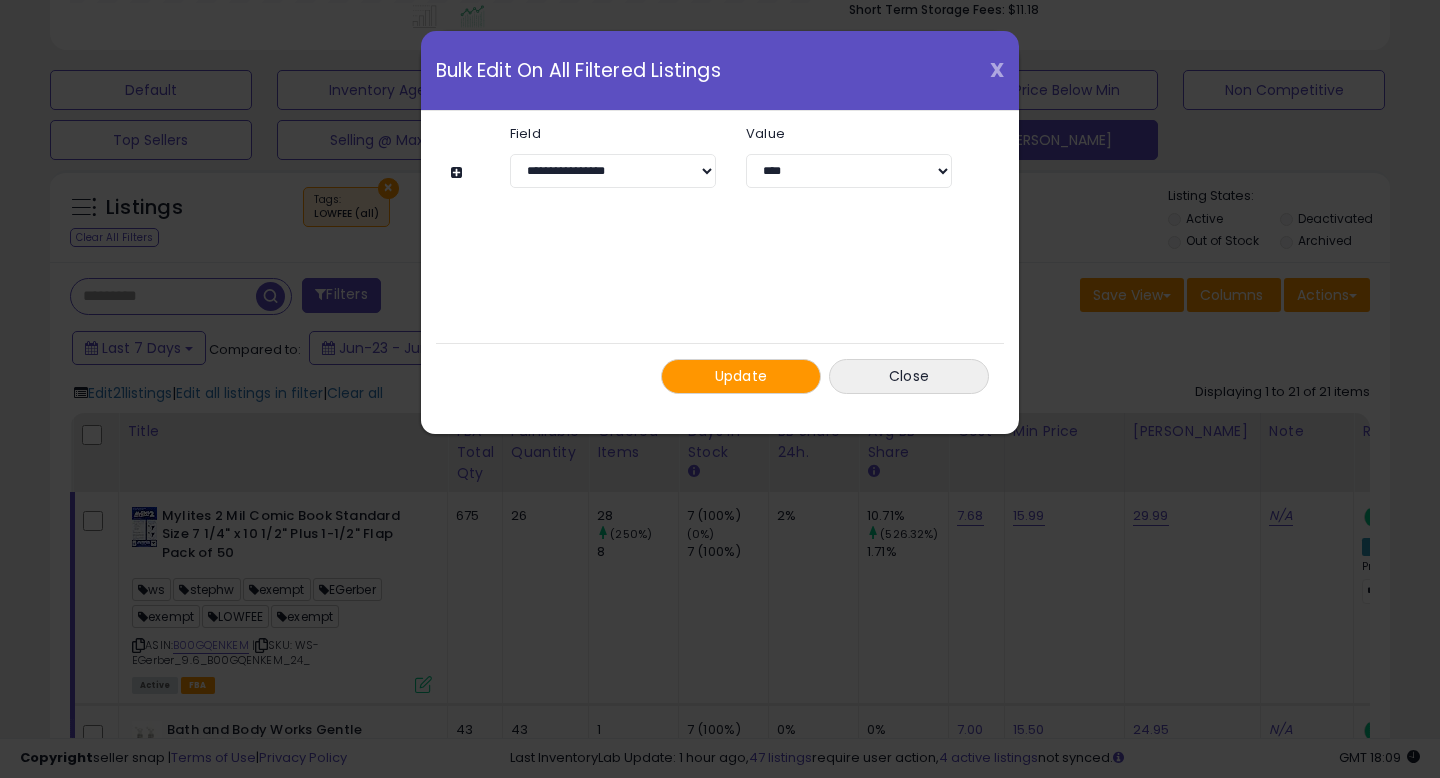 click on "X" at bounding box center [997, 70] 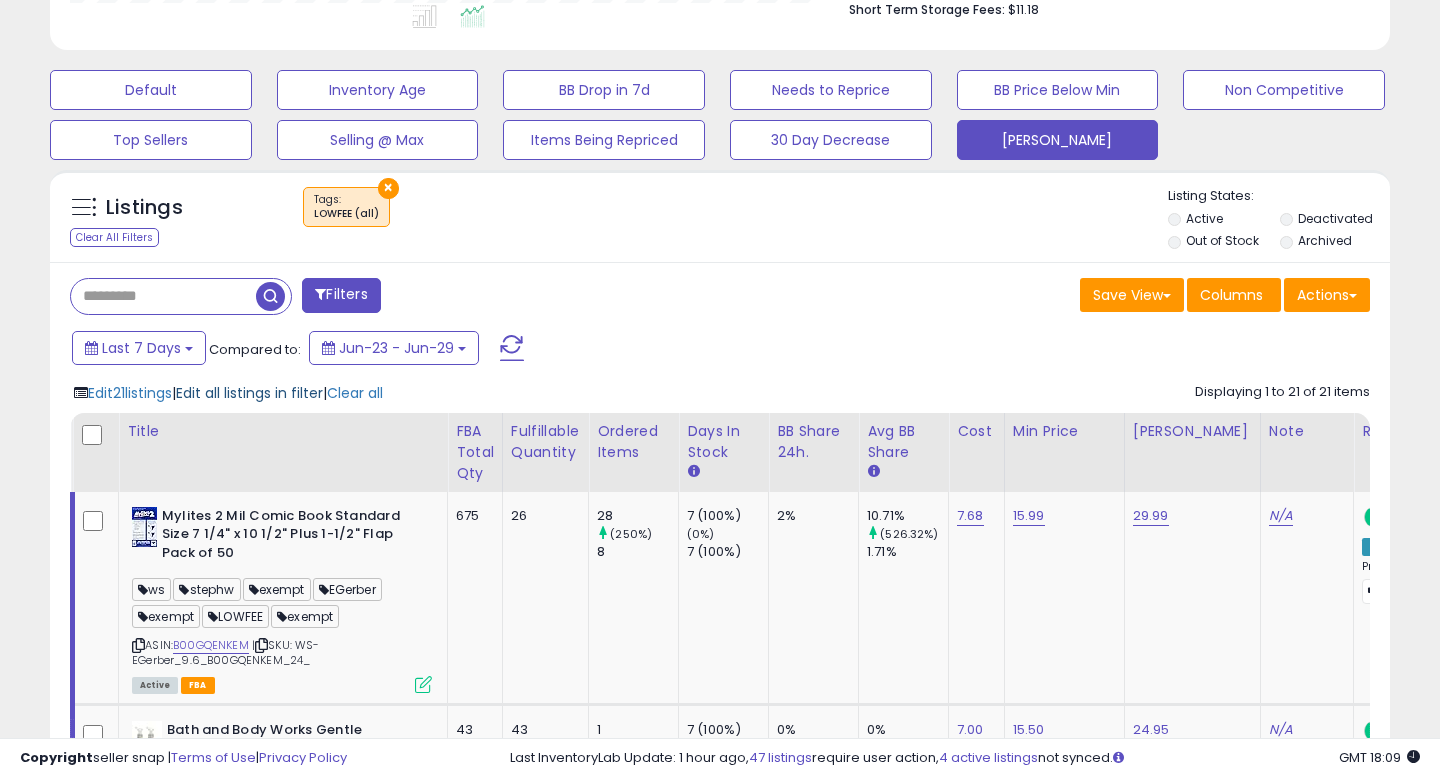 click on "Edit all listings in filter" at bounding box center (249, 393) 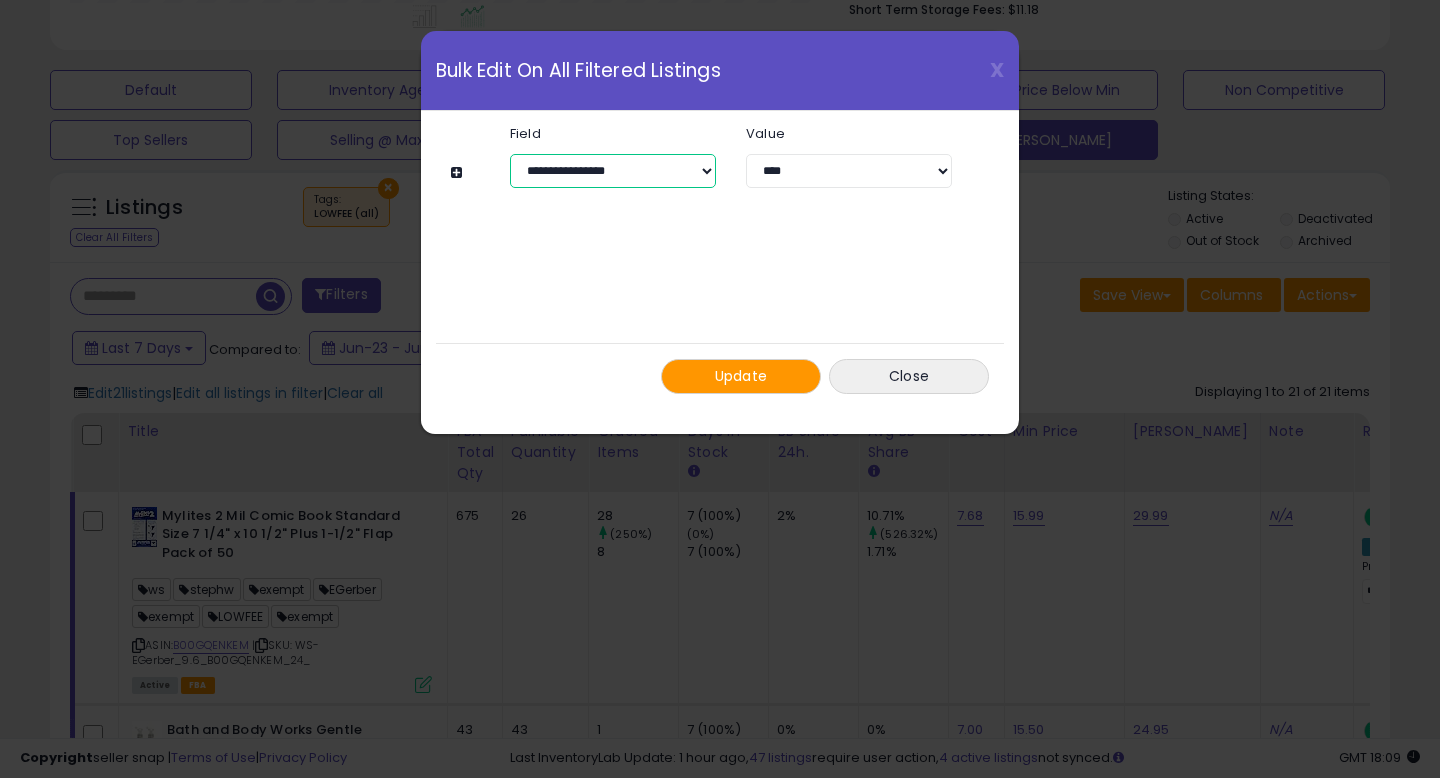click on "**********" at bounding box center [613, 171] 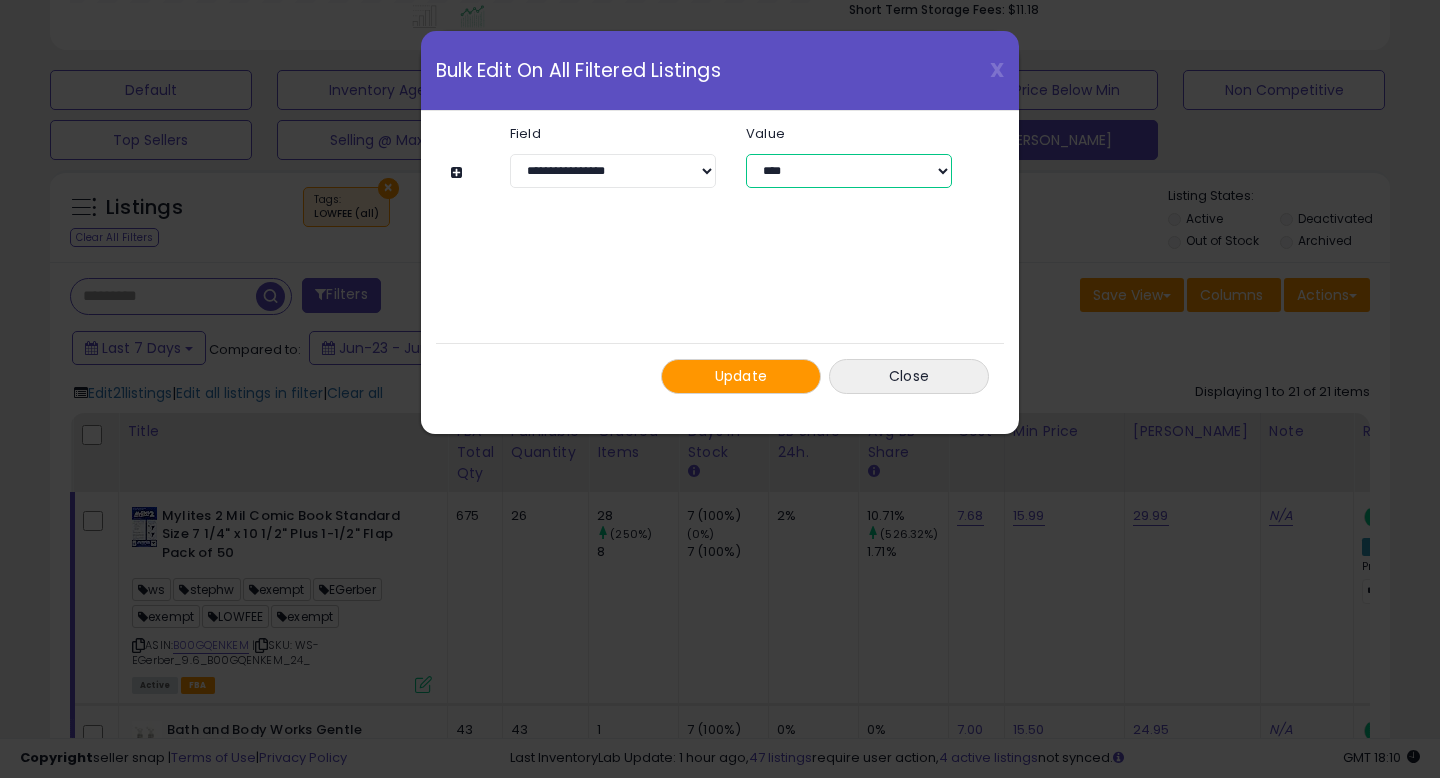 click on "****" at bounding box center [849, 171] 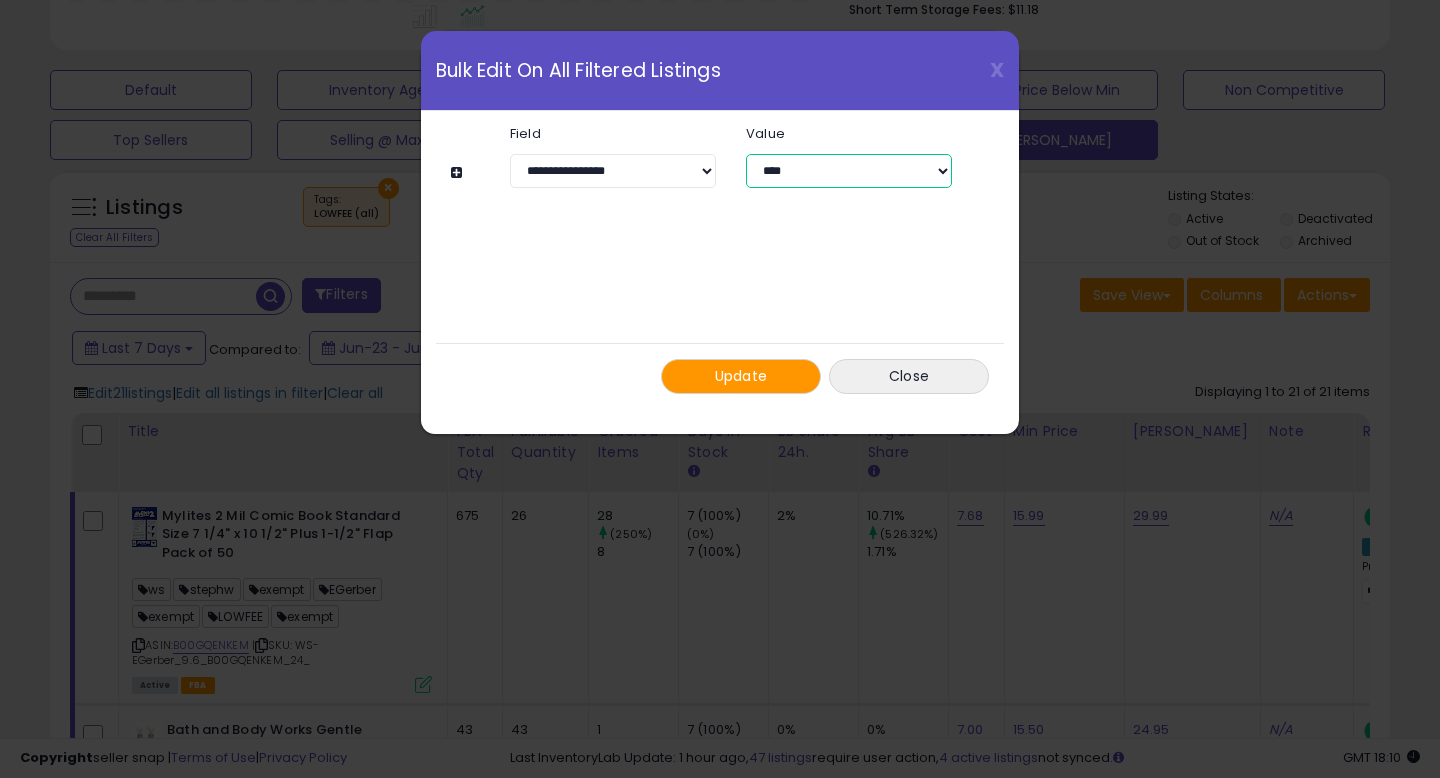 click on "****" at bounding box center [849, 171] 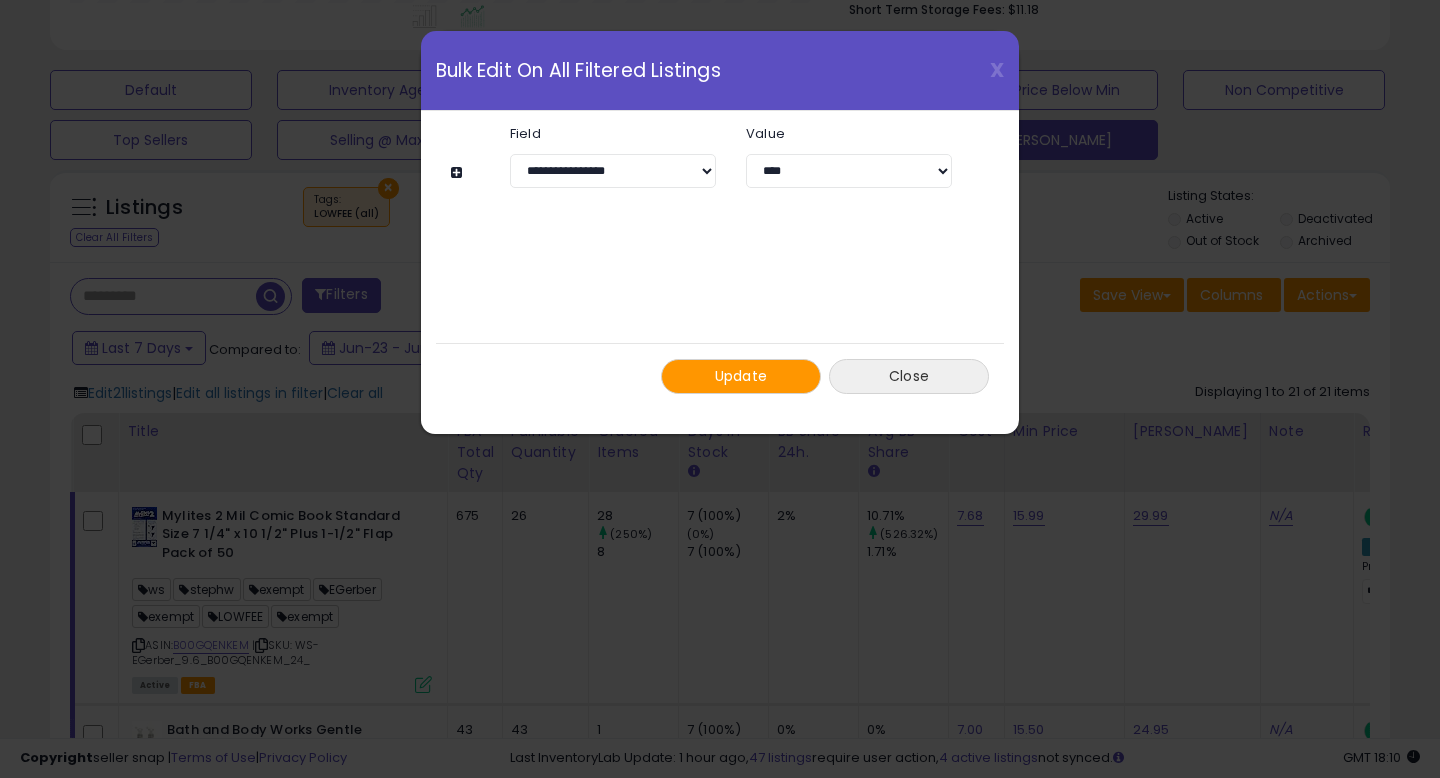click on "Close" at bounding box center (909, 376) 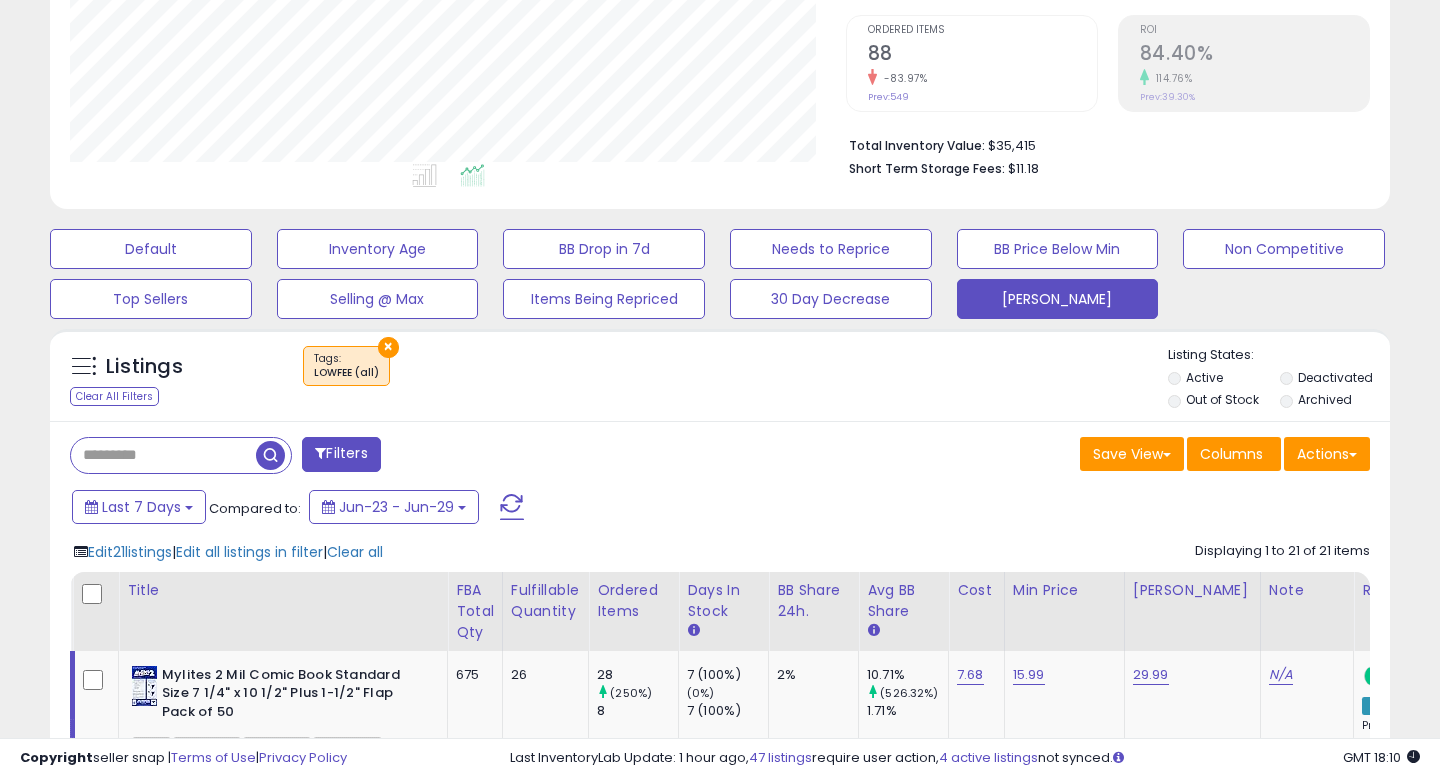 scroll, scrollTop: 399, scrollLeft: 0, axis: vertical 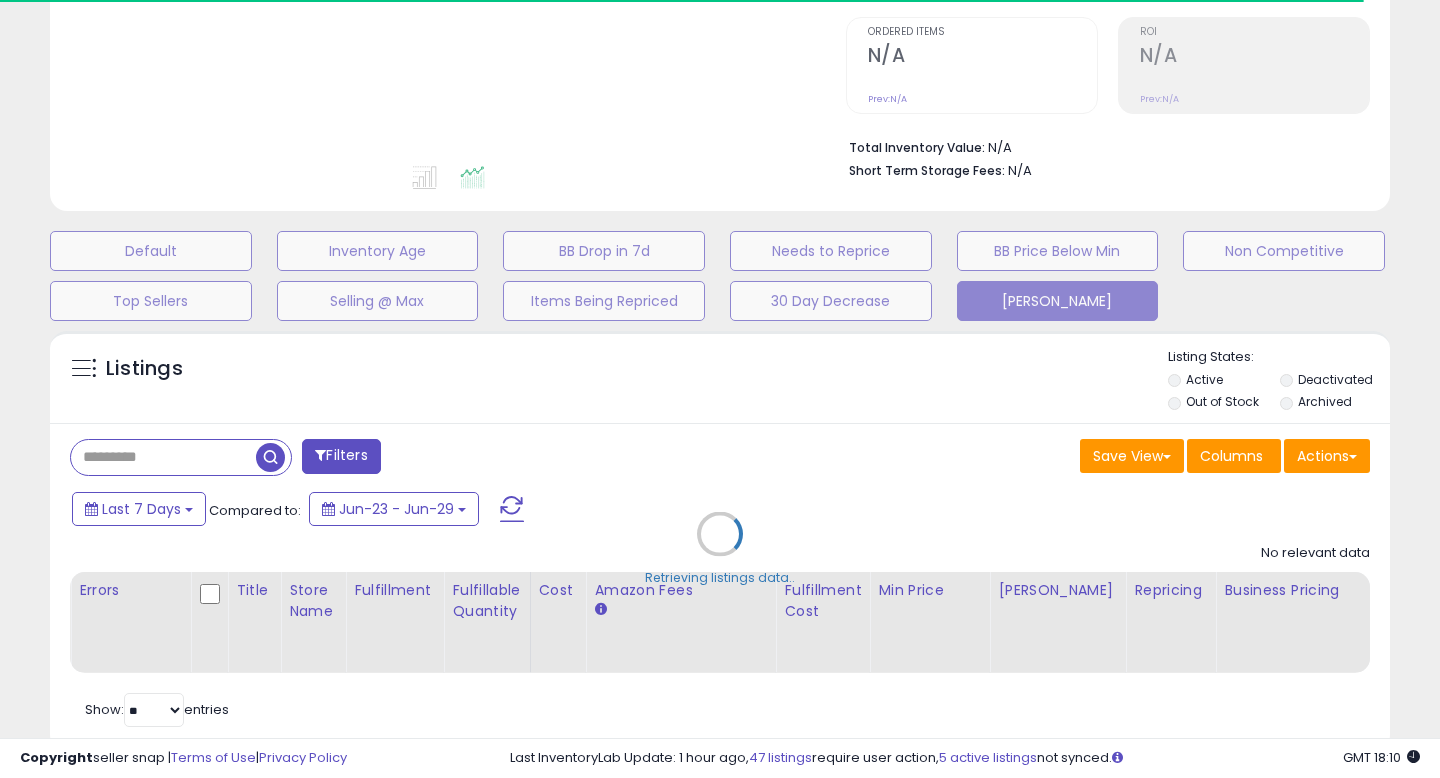 select on "**" 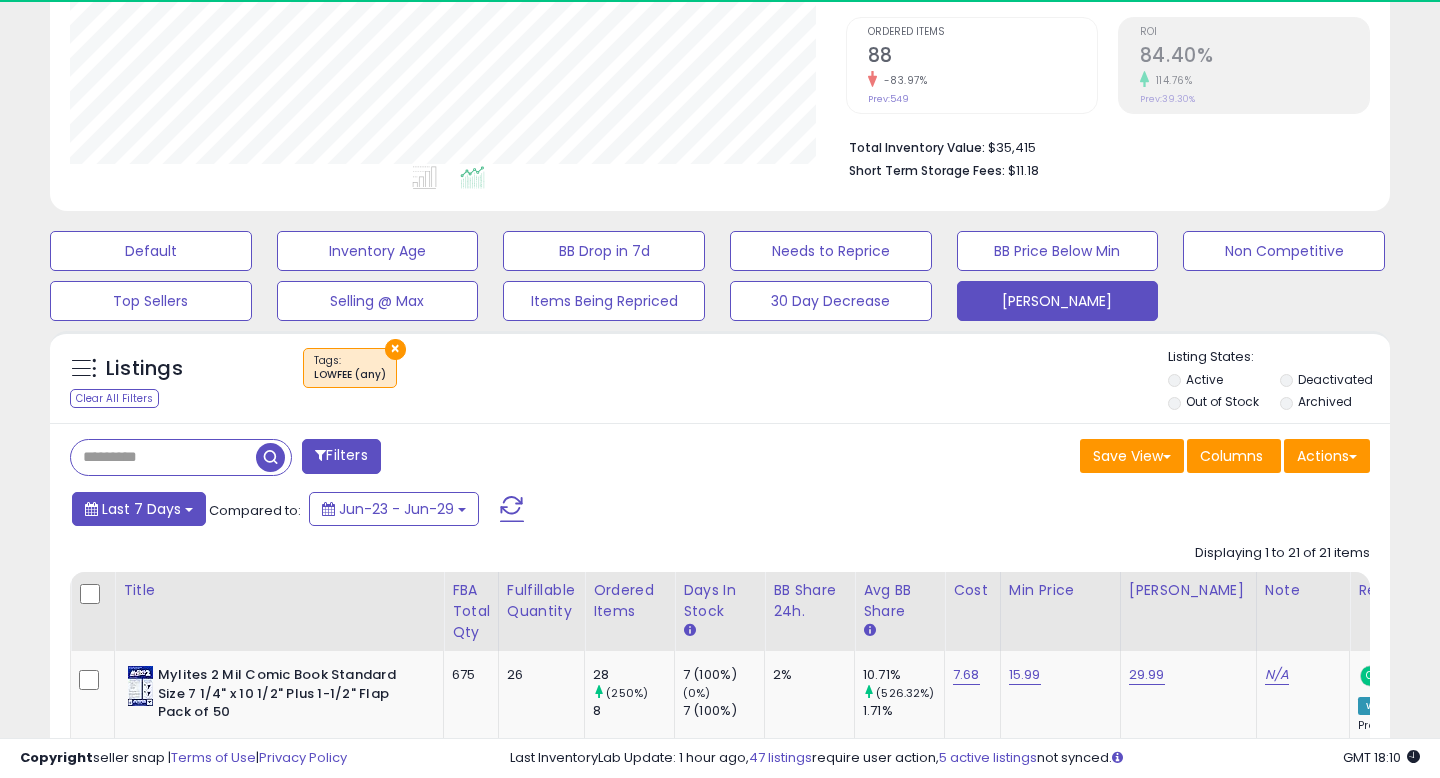 scroll, scrollTop: 999590, scrollLeft: 999224, axis: both 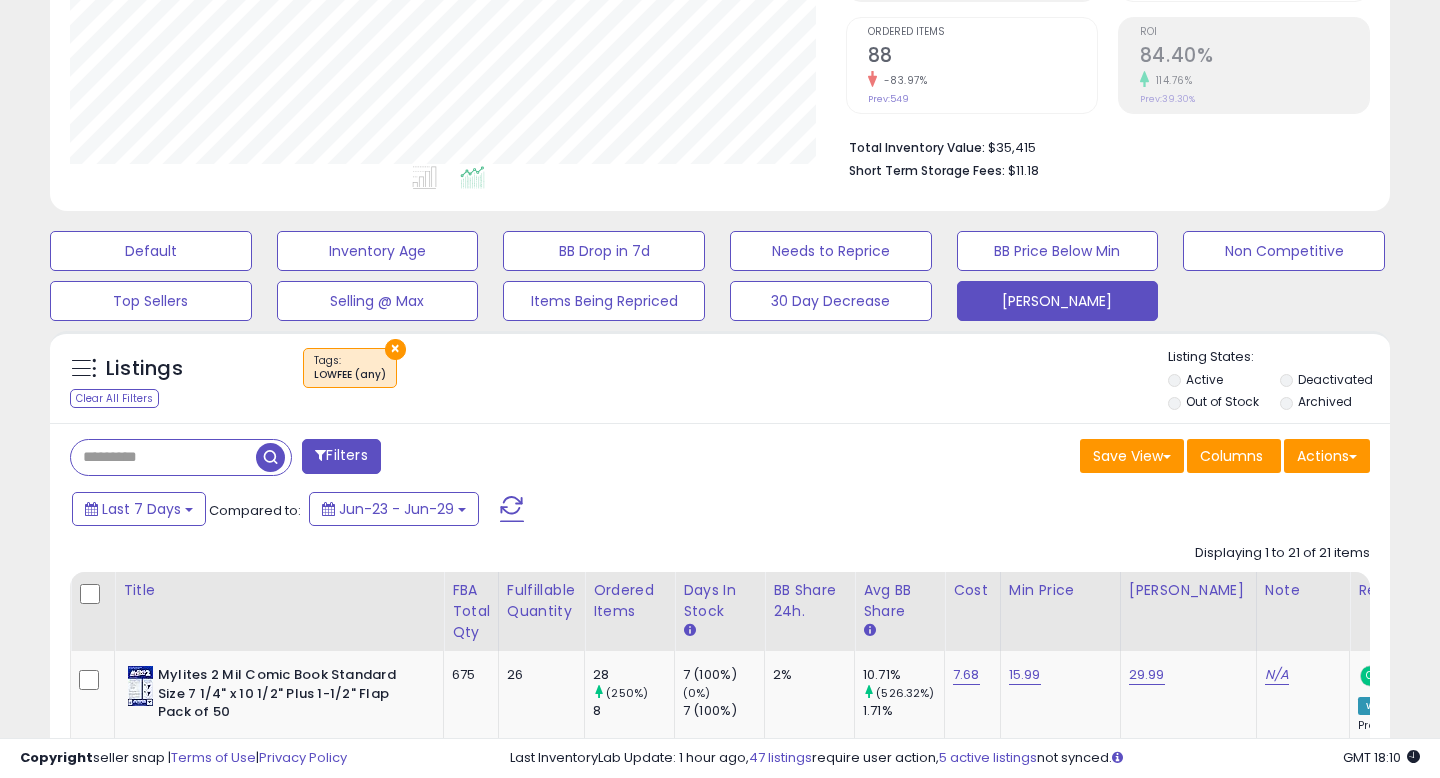 click at bounding box center [92, 595] 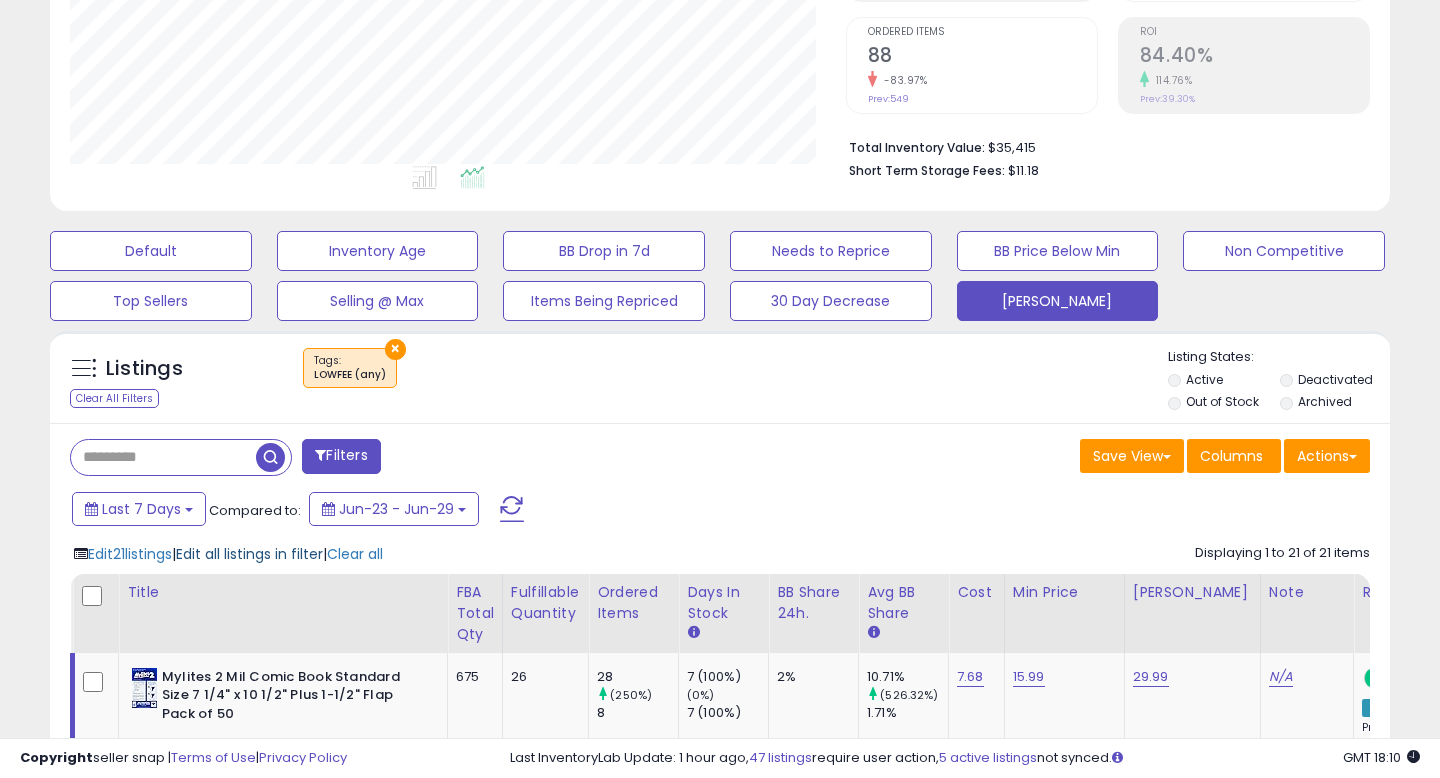 click on "Edit all listings in filter" at bounding box center (249, 554) 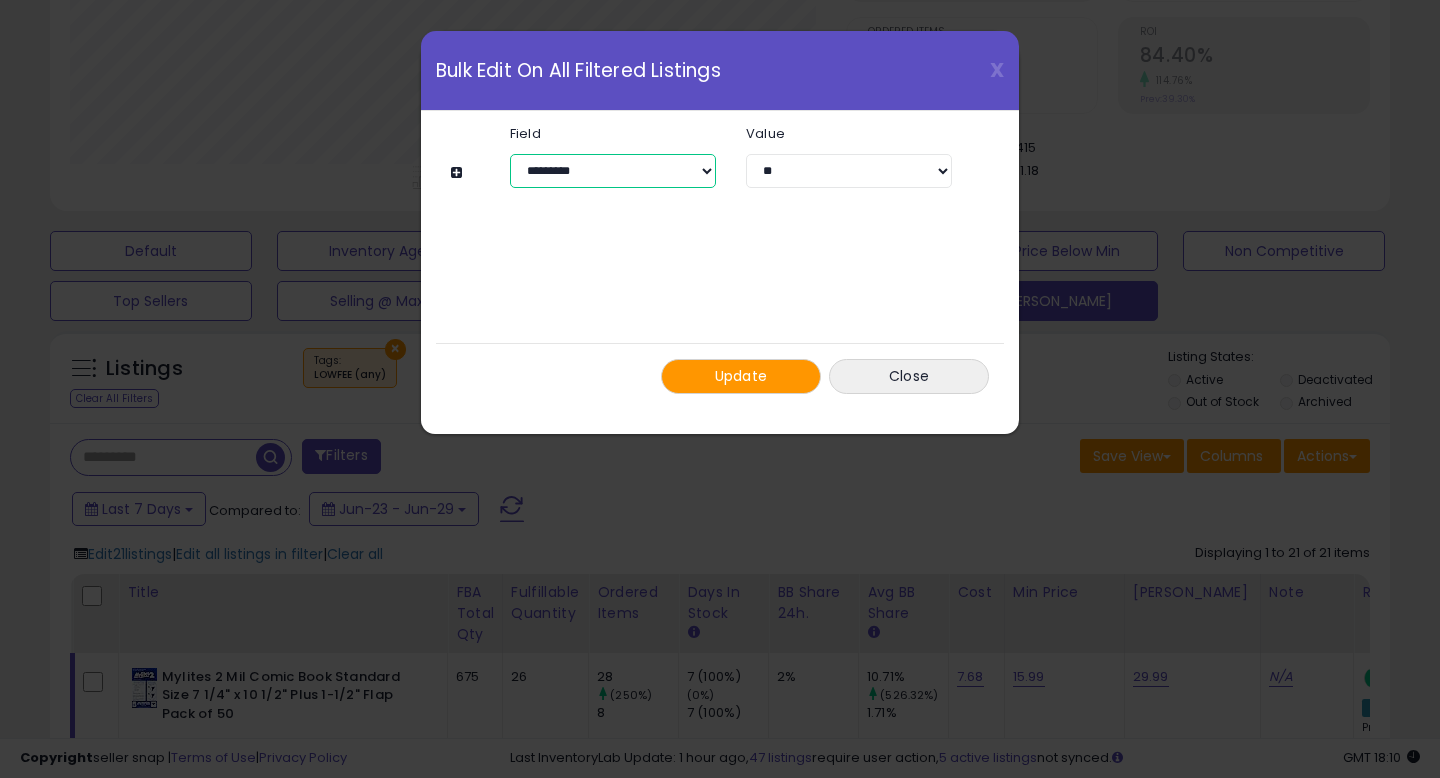 click on "**********" at bounding box center [613, 171] 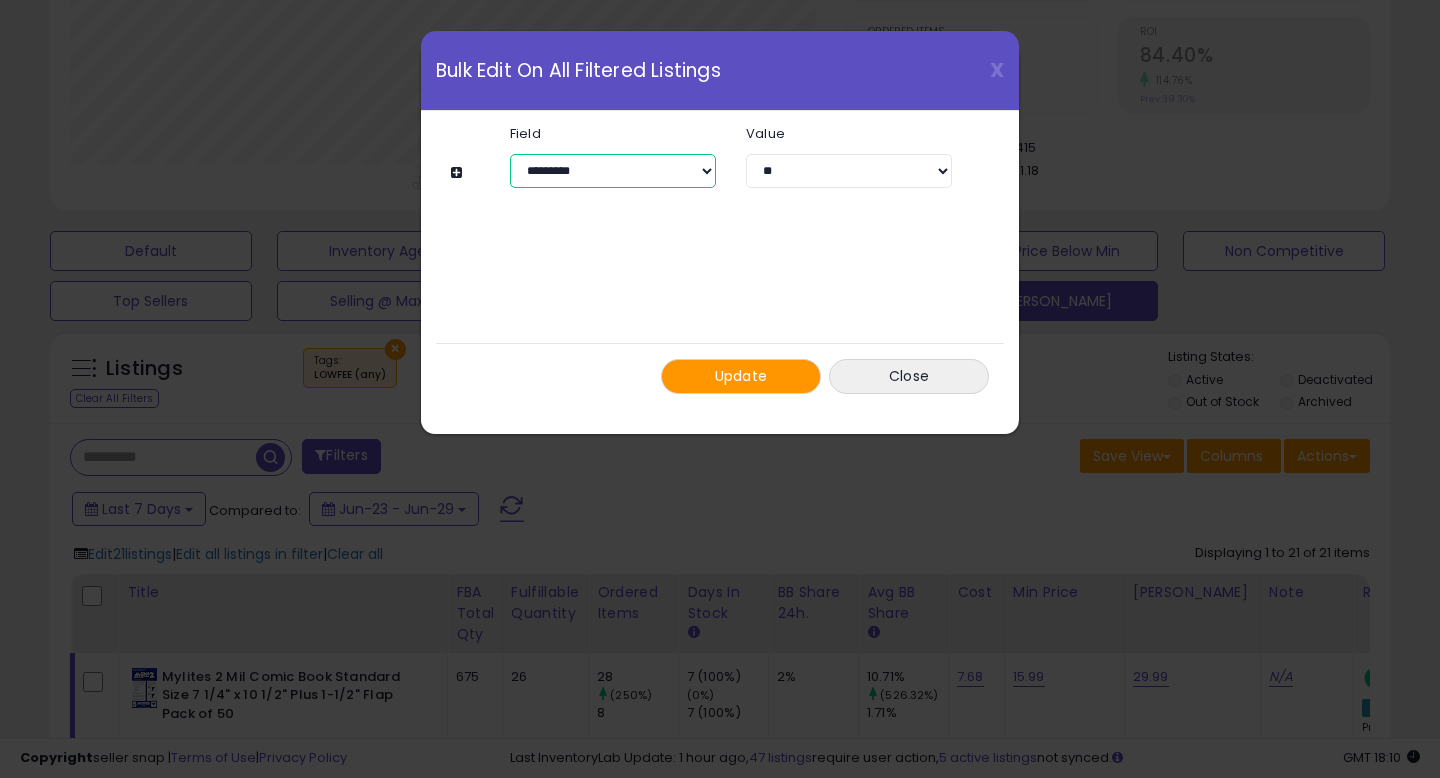select on "**********" 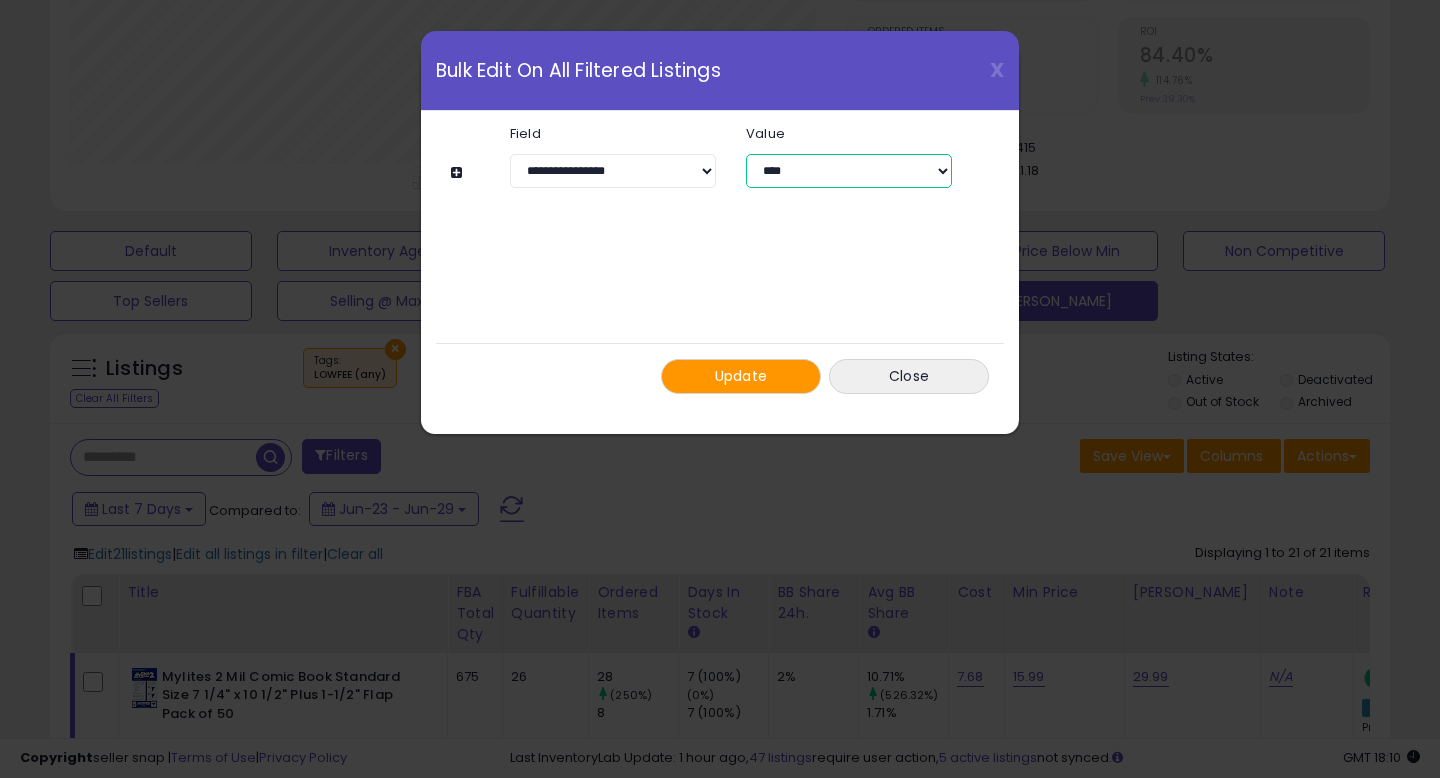 click on "**********" at bounding box center (849, 171) 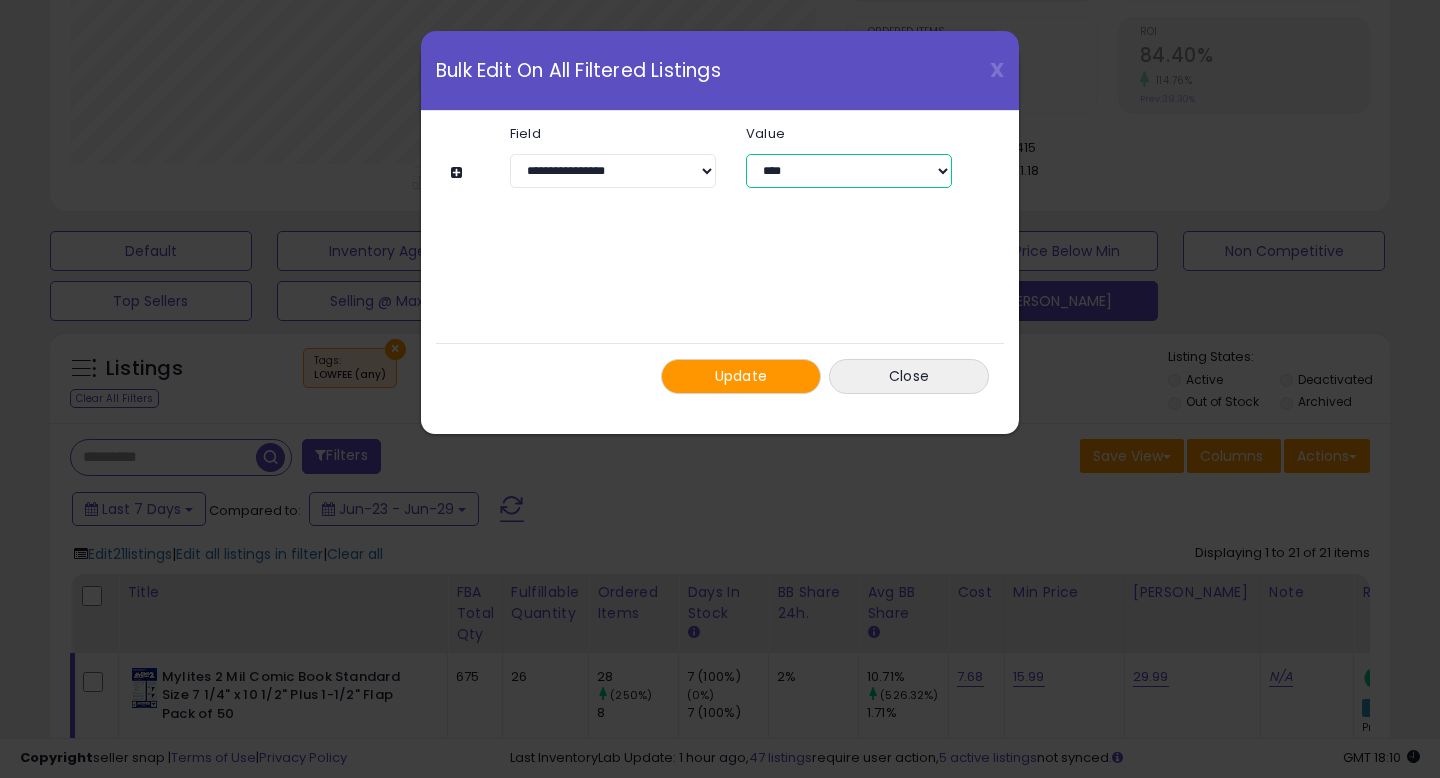 select on "****" 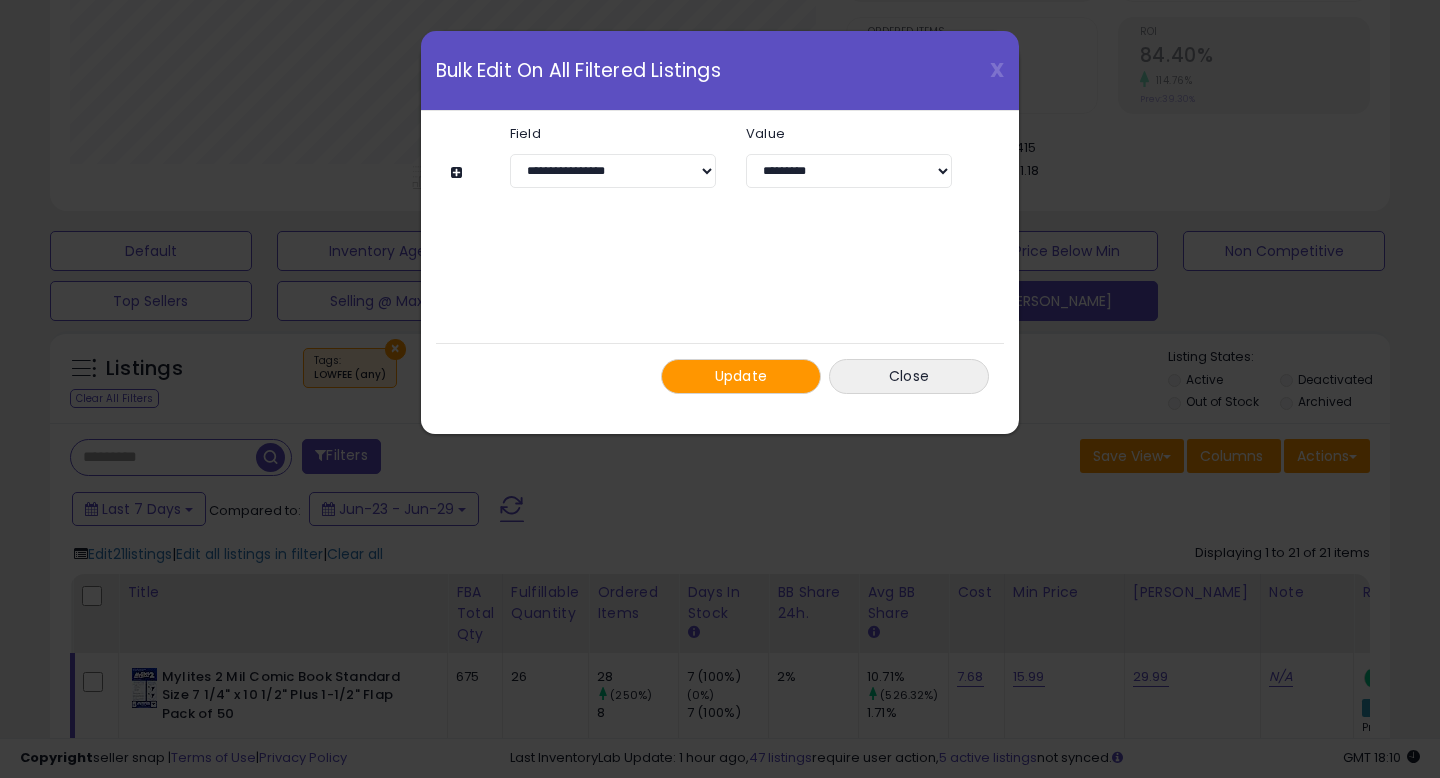 click on "Update" at bounding box center (741, 376) 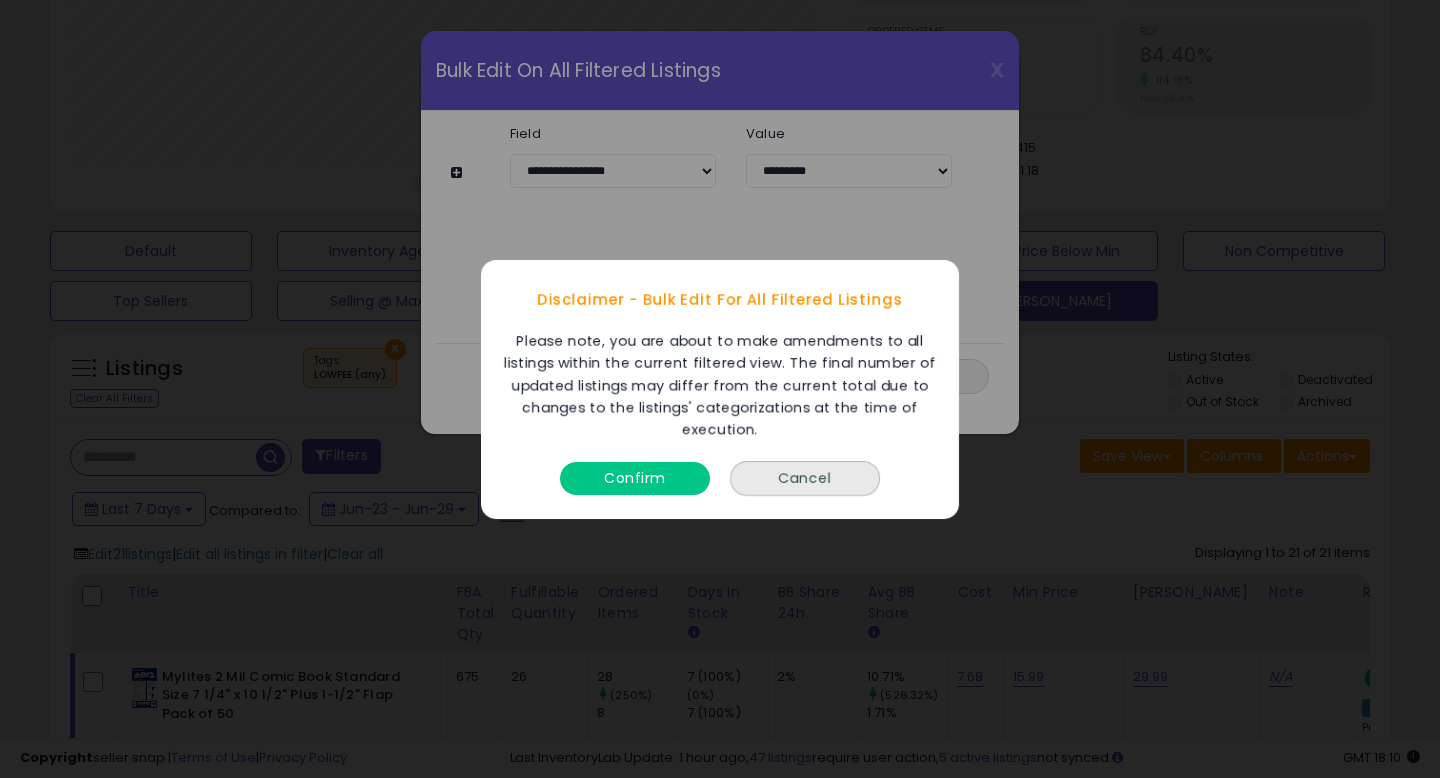 click on "Confirm" at bounding box center (635, 477) 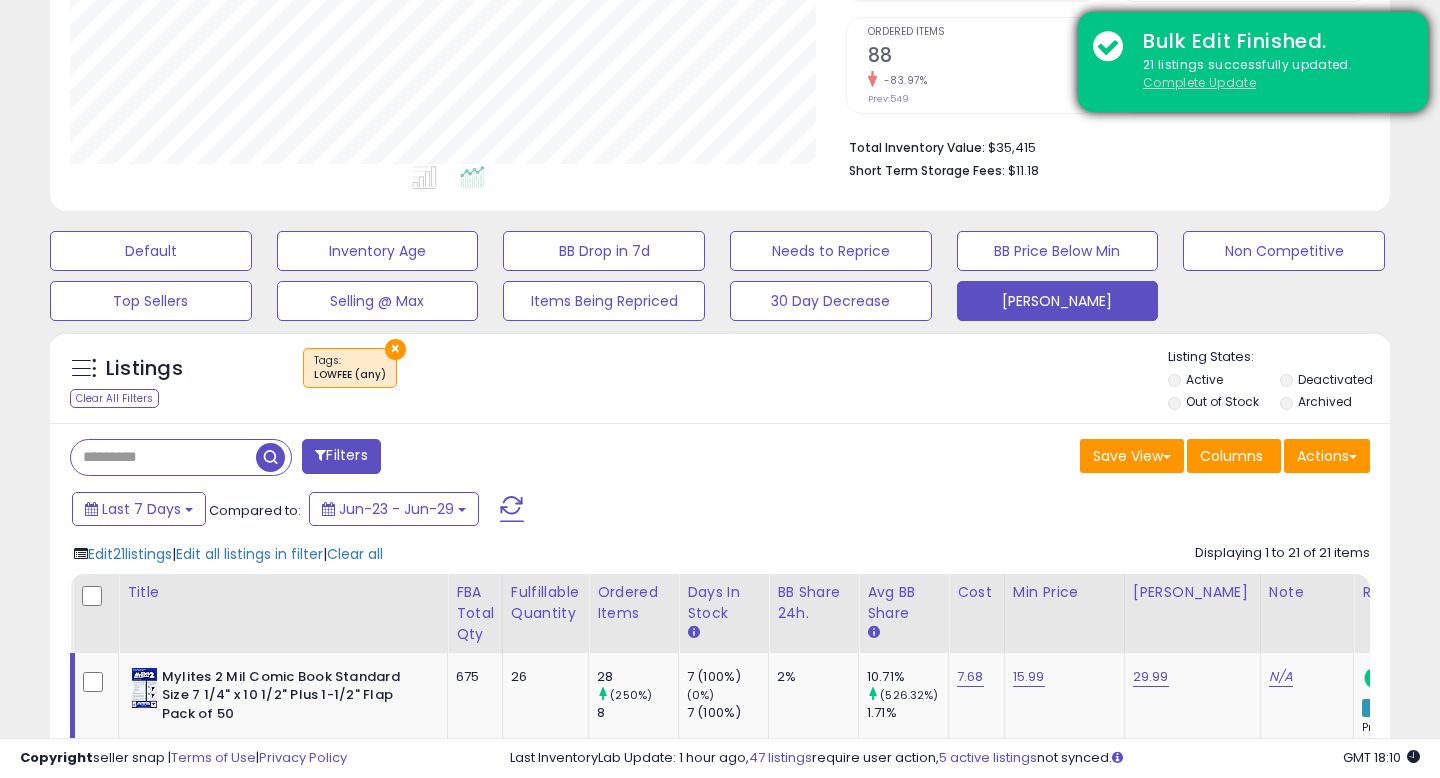 click on "Complete Update" at bounding box center (1199, 82) 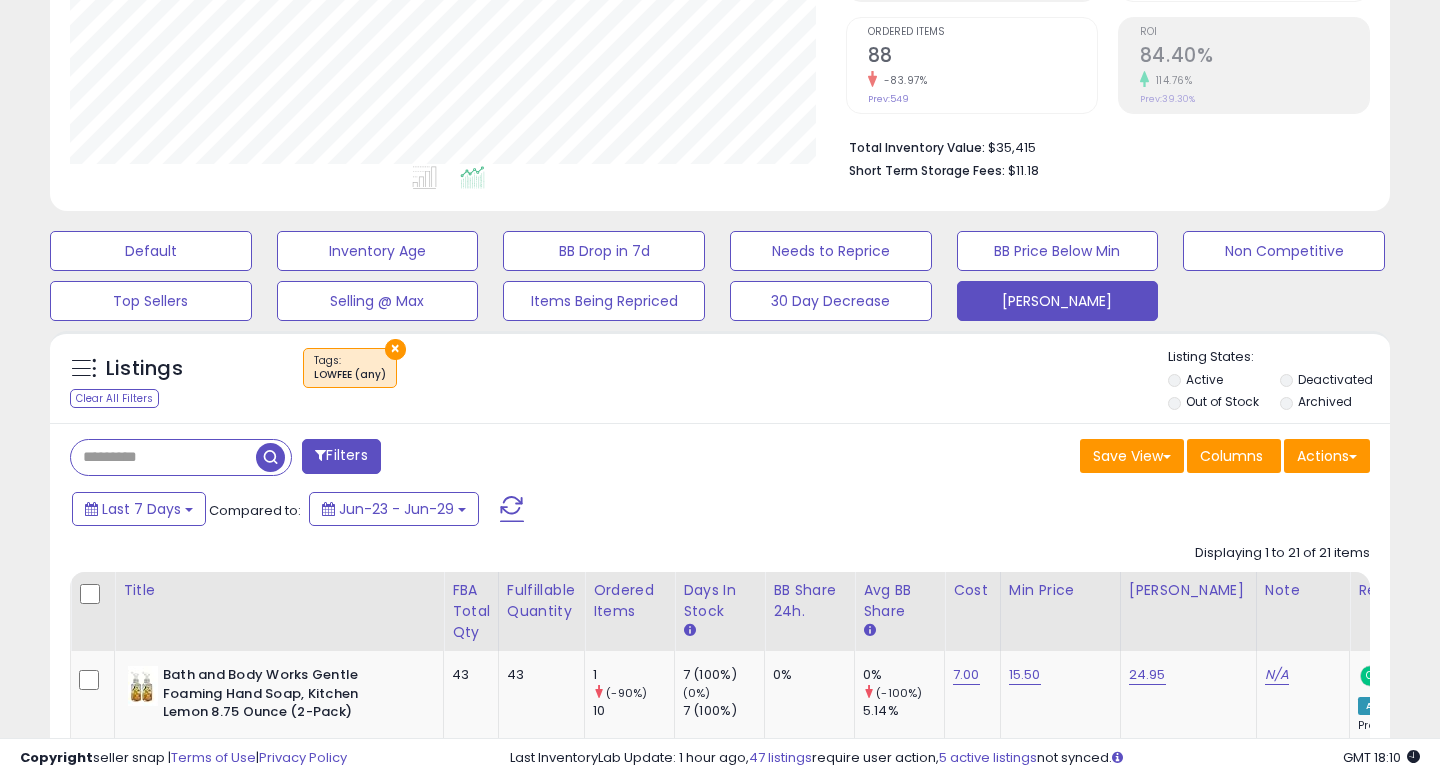 scroll, scrollTop: 999590, scrollLeft: 999224, axis: both 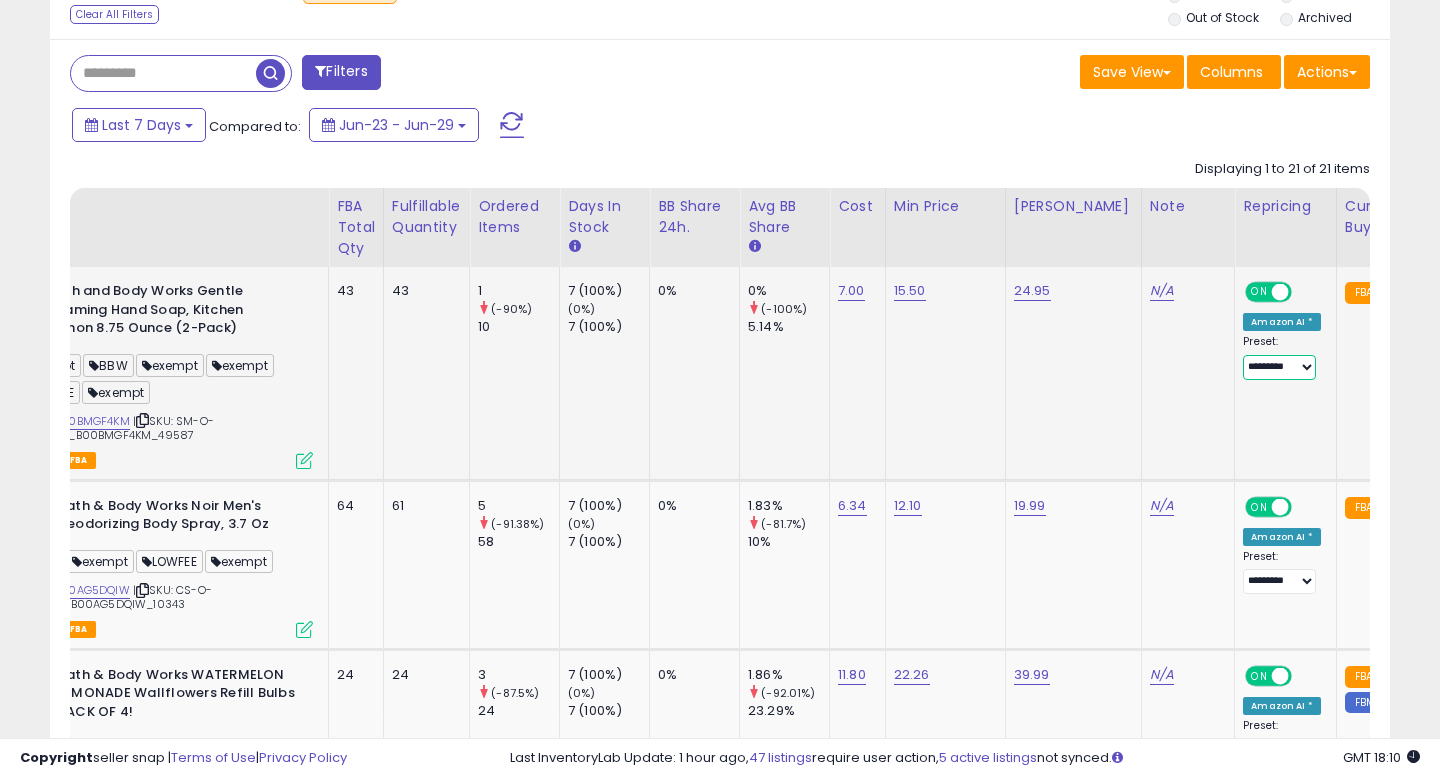 click on "**********" at bounding box center (1279, 367) 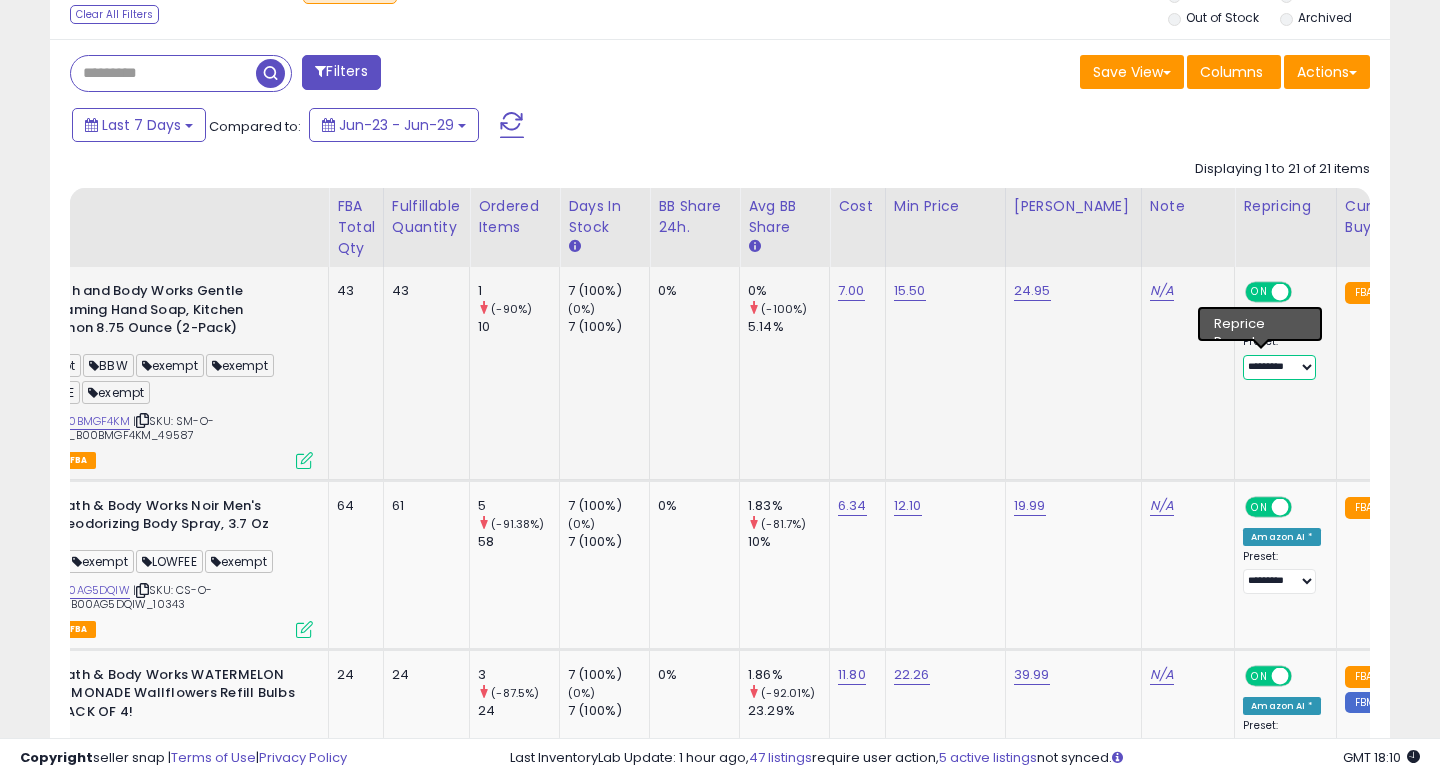 select on "**********" 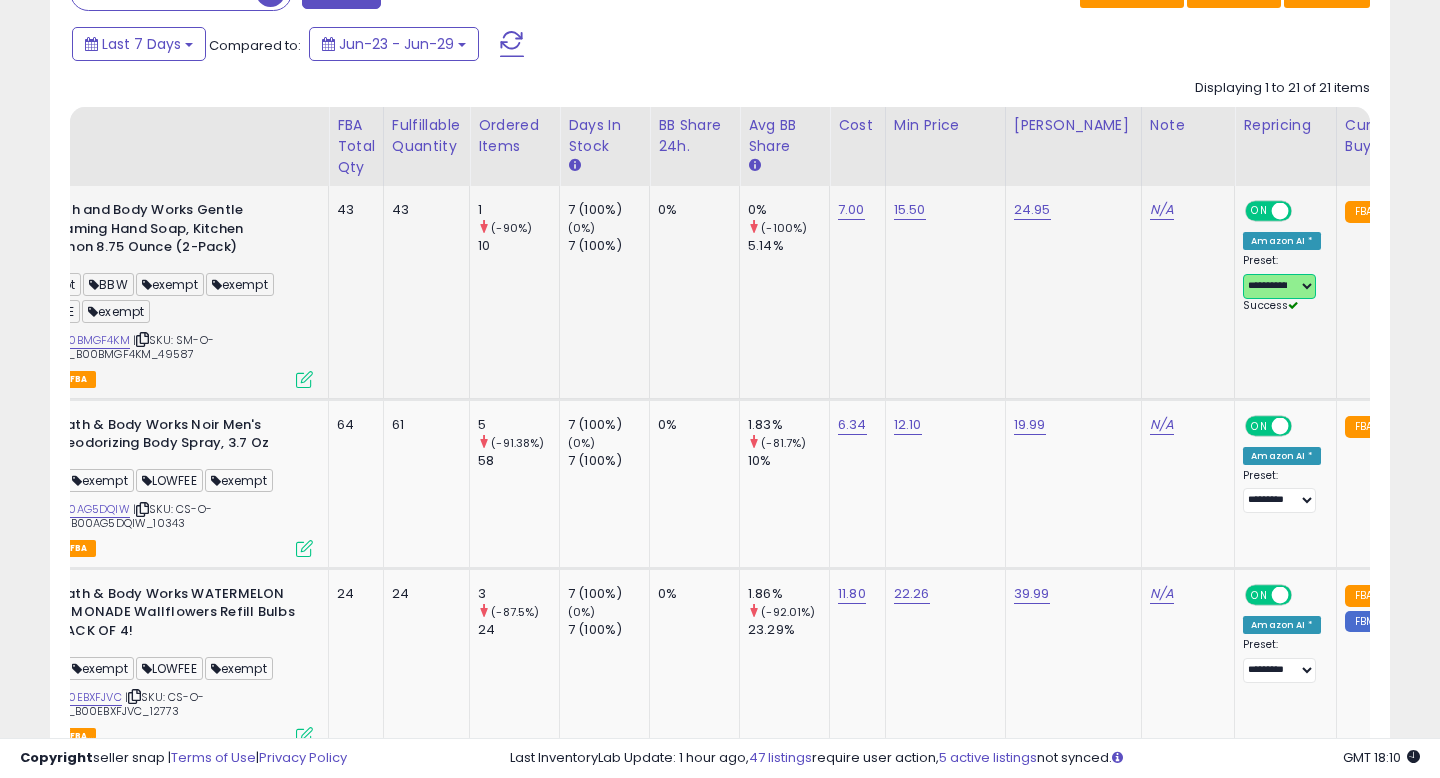 scroll, scrollTop: 883, scrollLeft: 0, axis: vertical 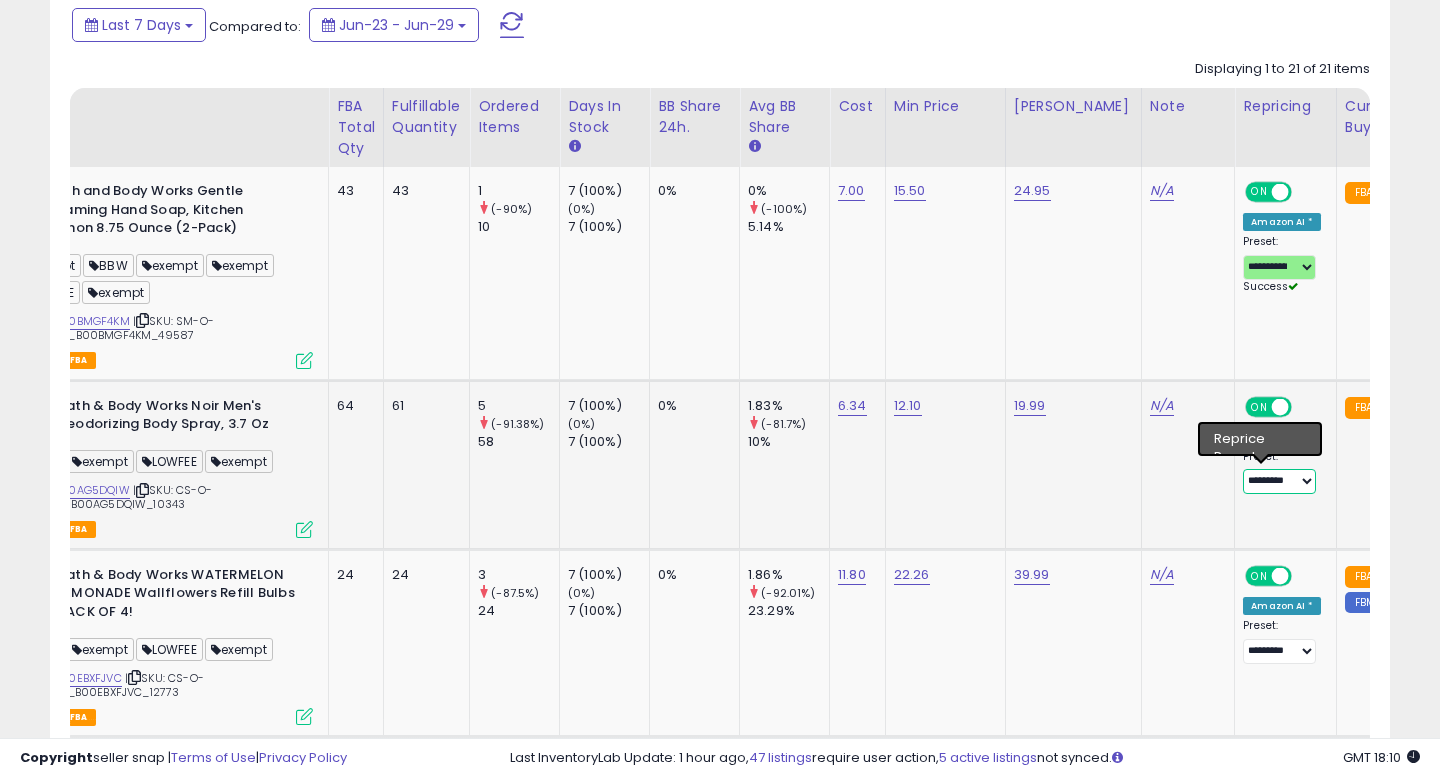 click on "**********" at bounding box center [1279, 481] 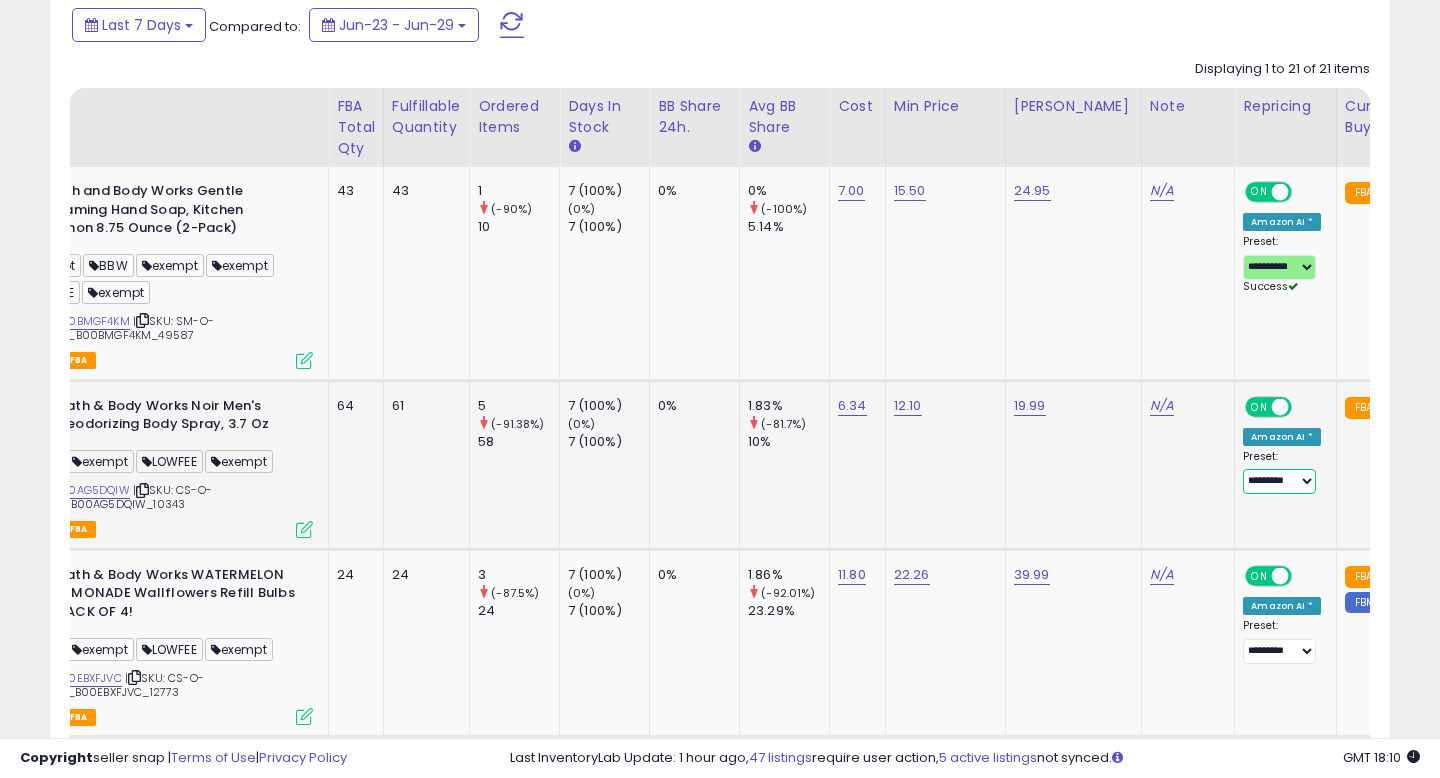 select on "**********" 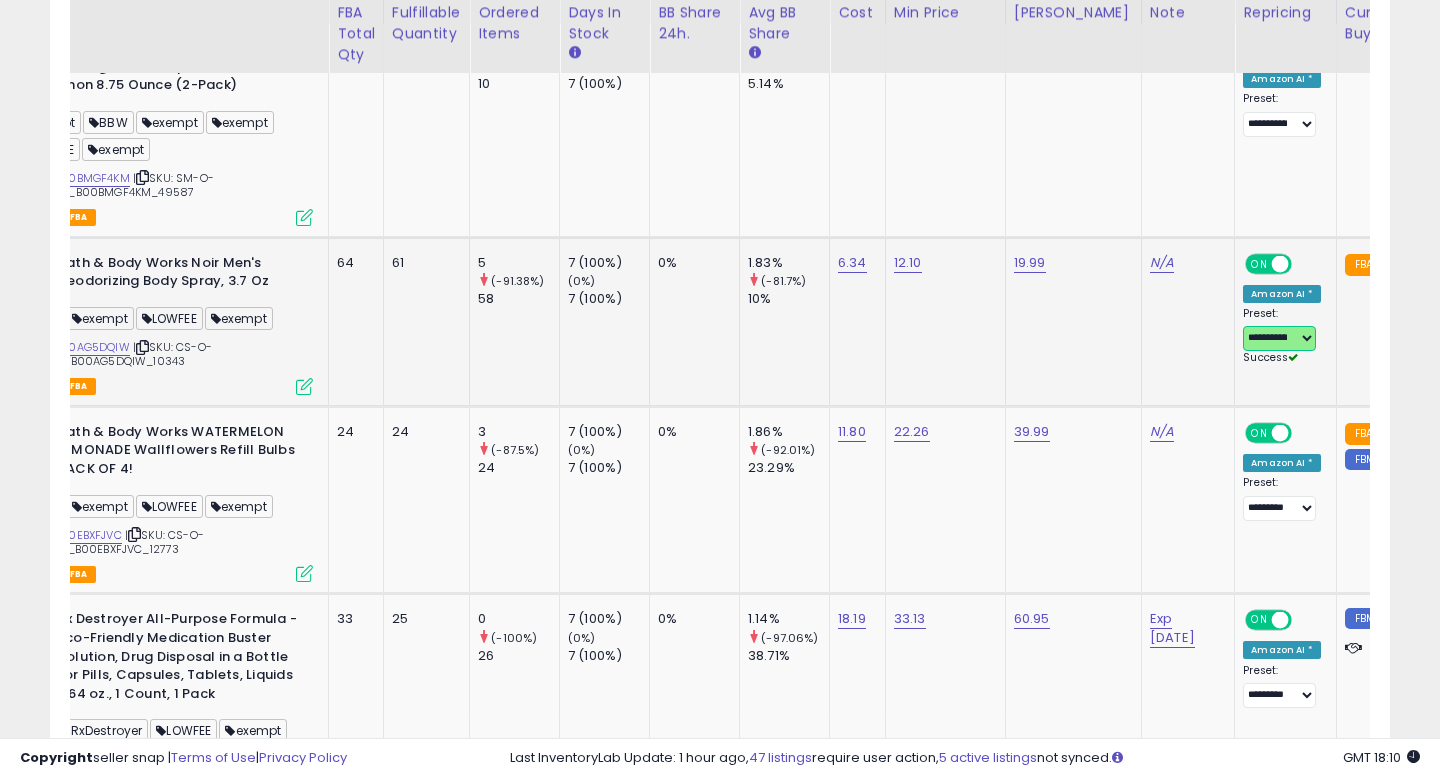 scroll, scrollTop: 1027, scrollLeft: 0, axis: vertical 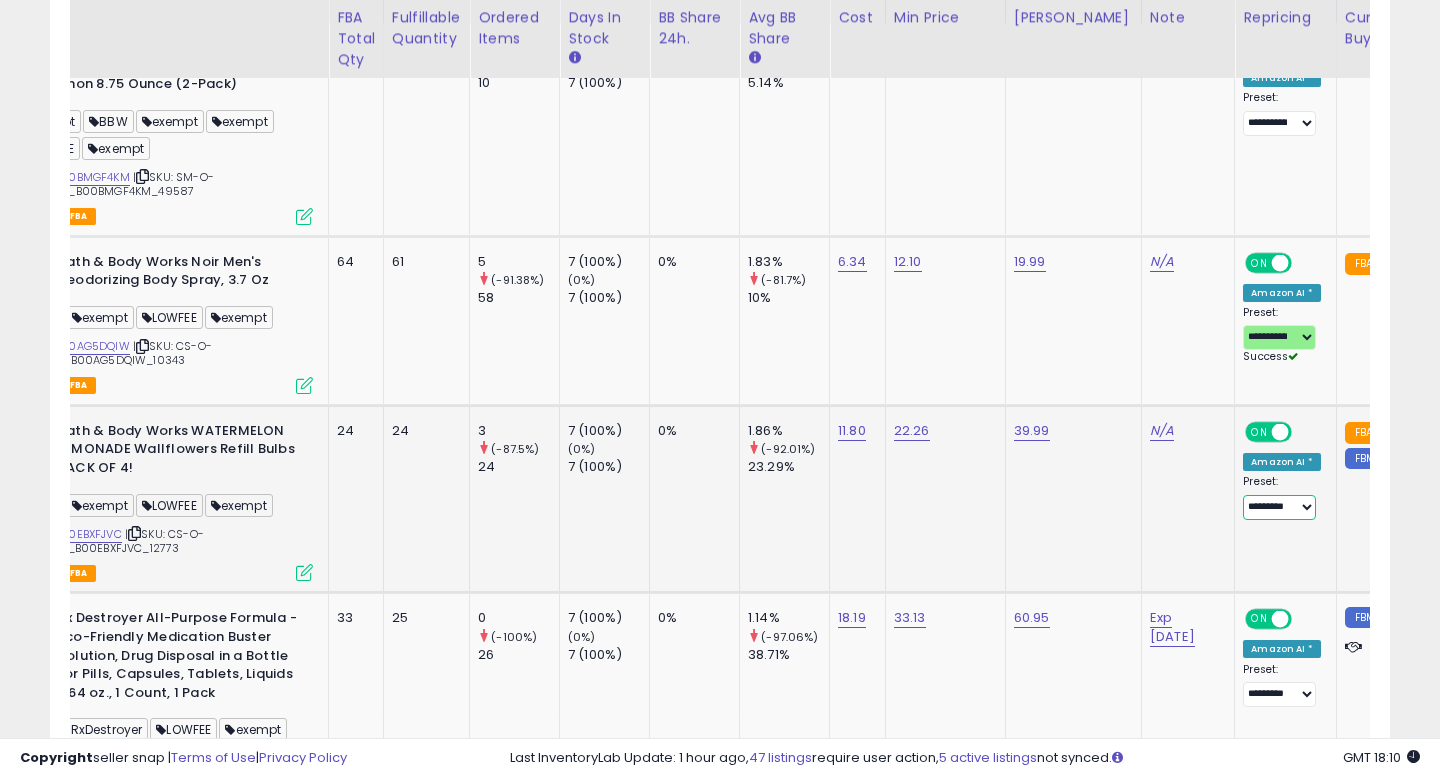 click on "**********" at bounding box center (1279, 507) 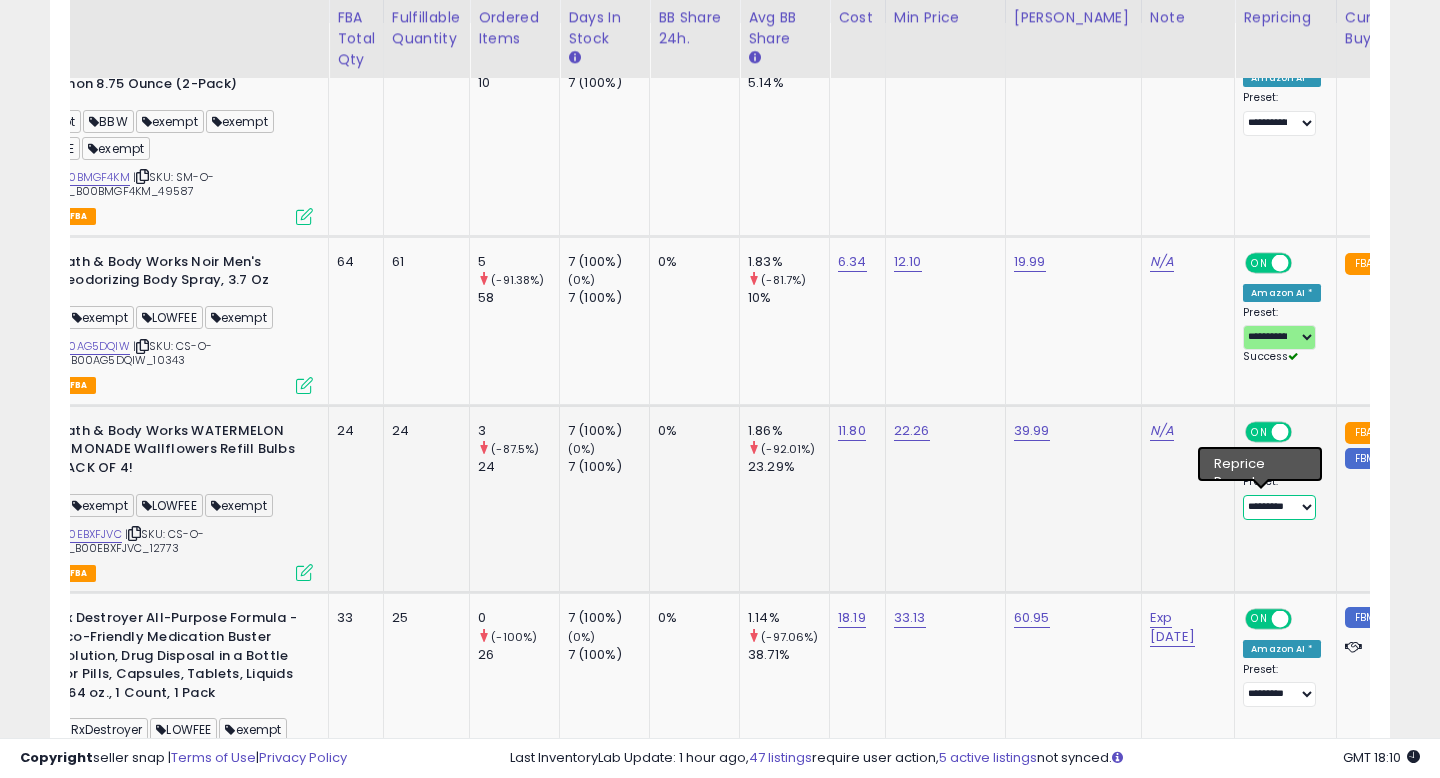 select on "**********" 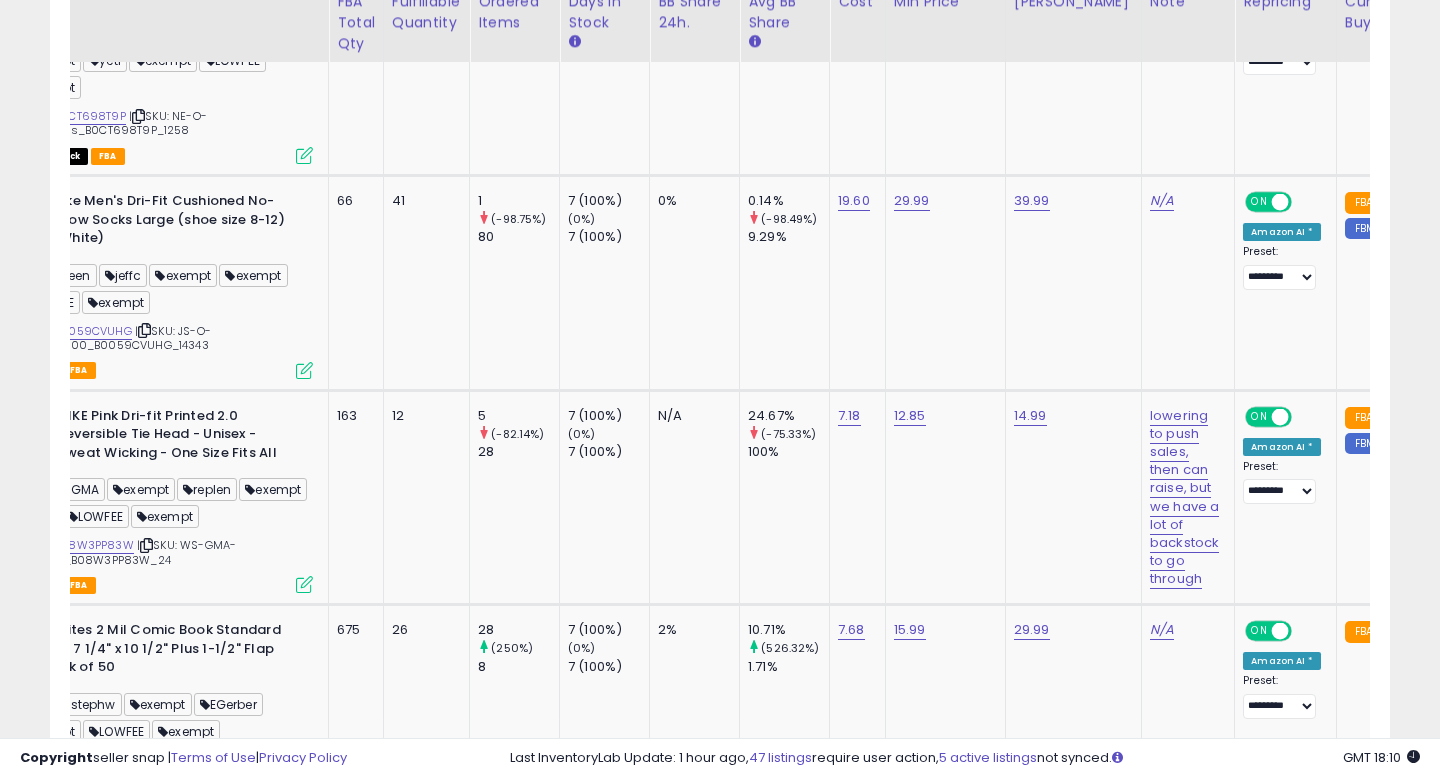 scroll, scrollTop: 2269, scrollLeft: 0, axis: vertical 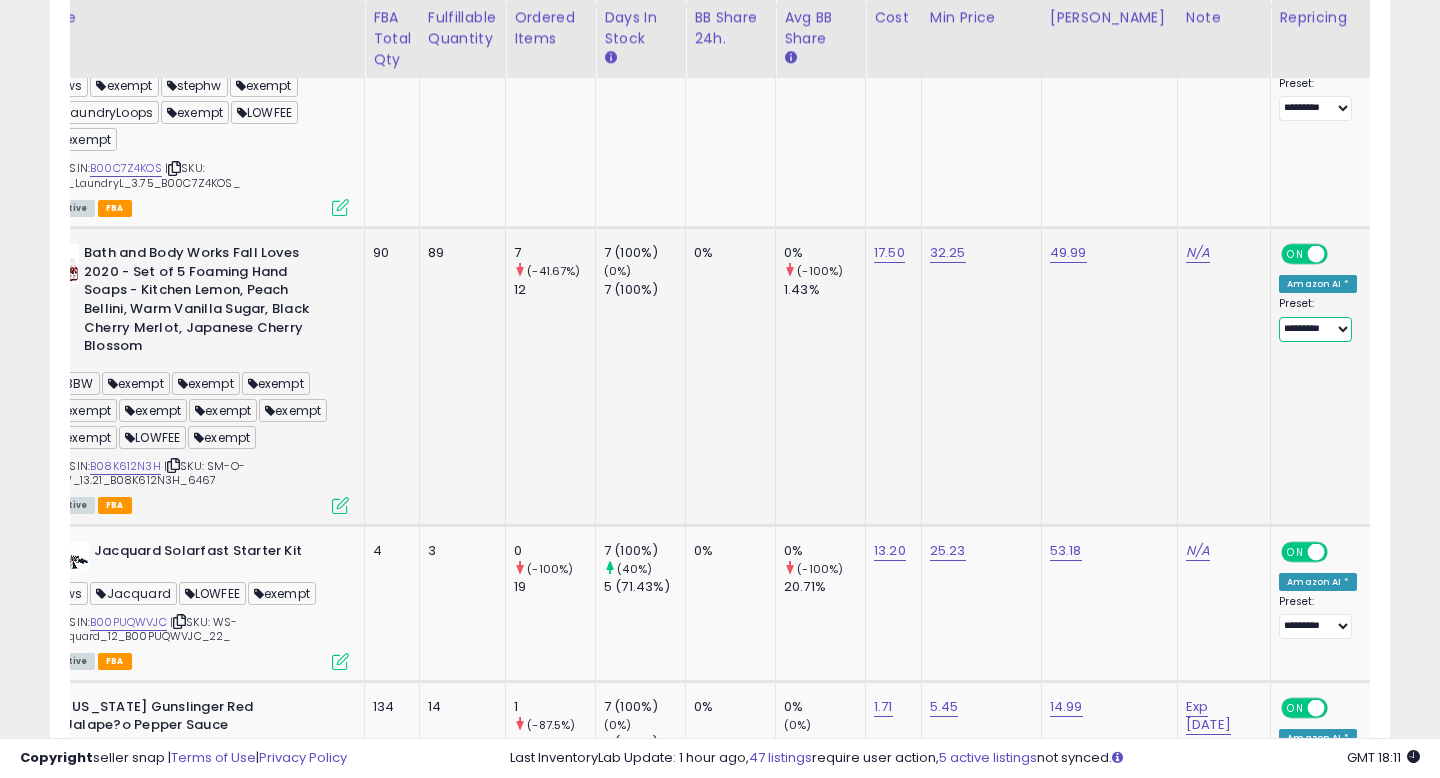 click on "**********" at bounding box center [1315, 329] 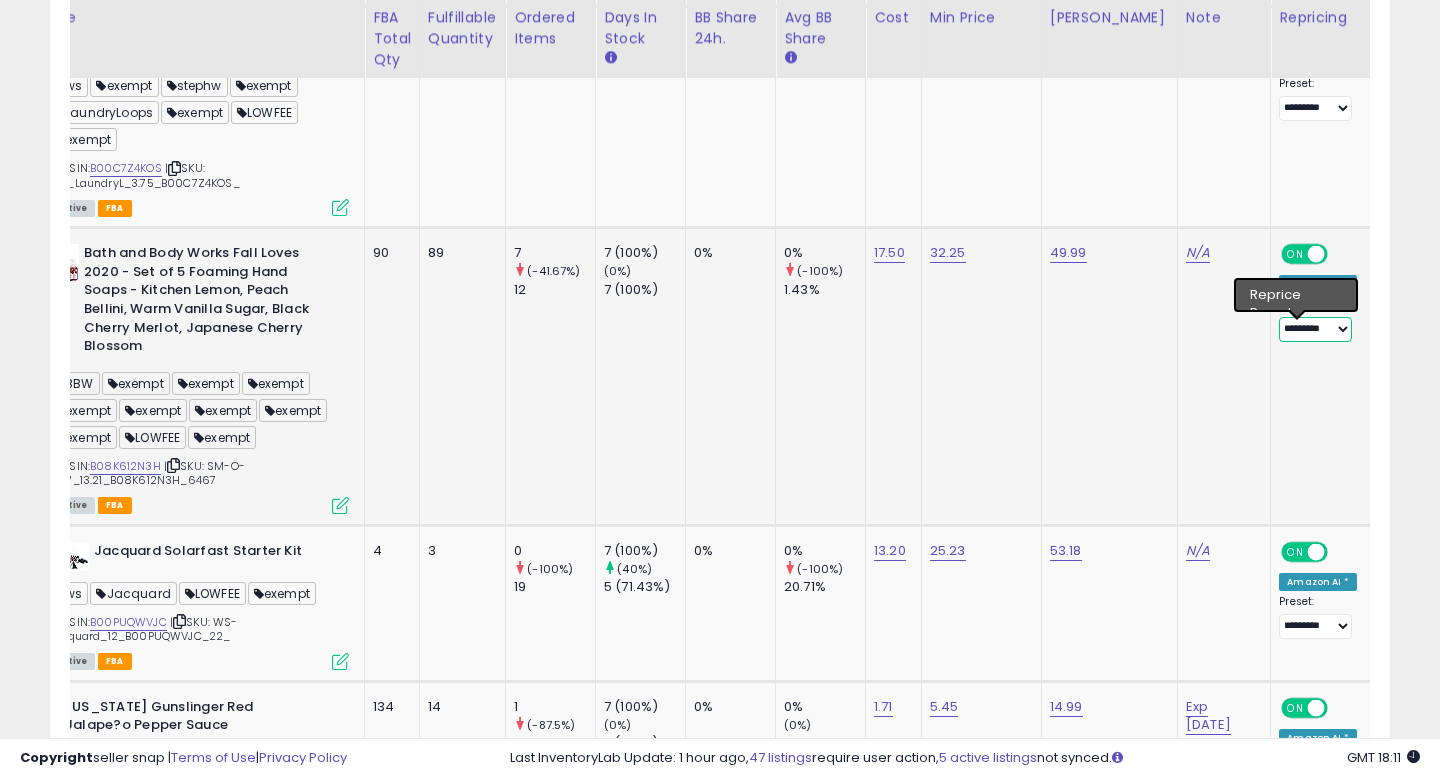 select on "**********" 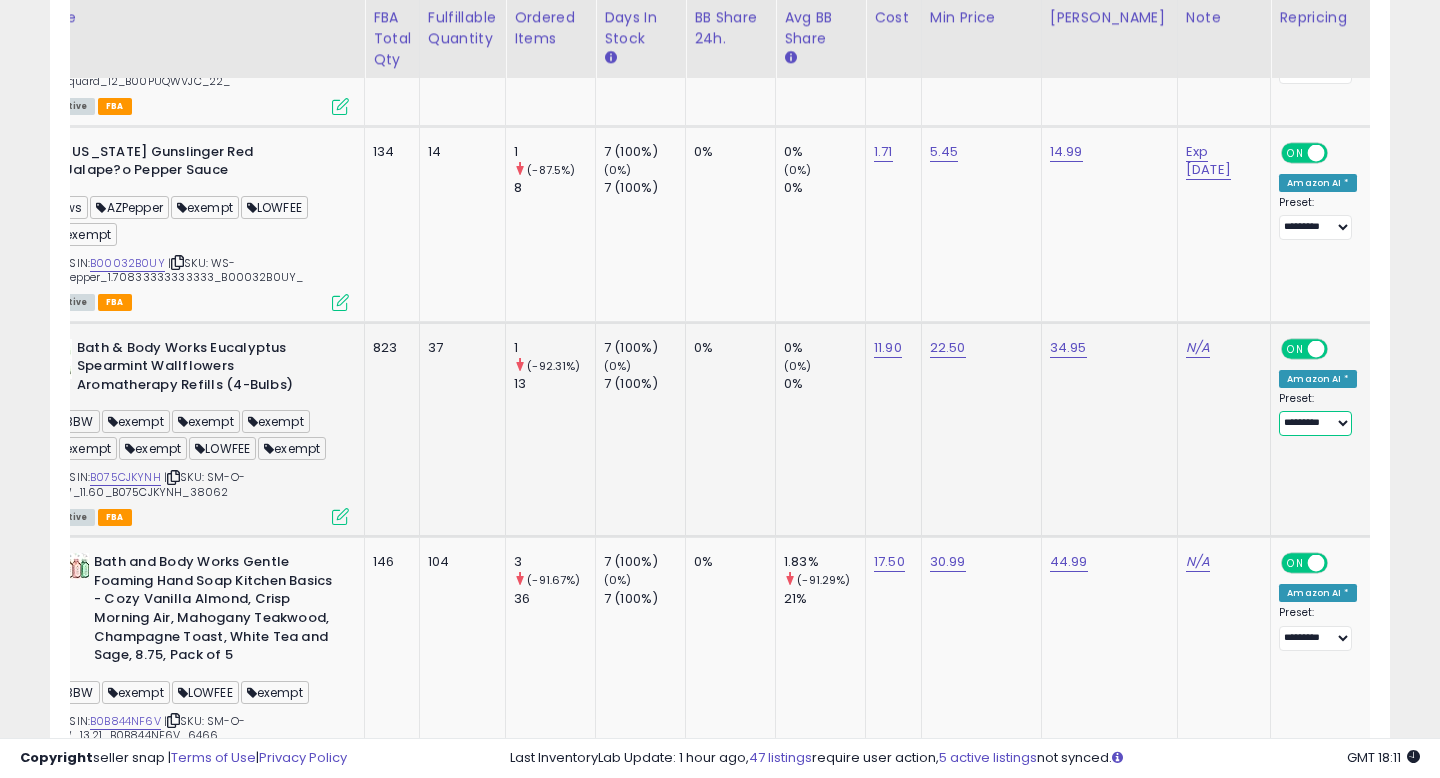 click on "**********" at bounding box center [1315, 423] 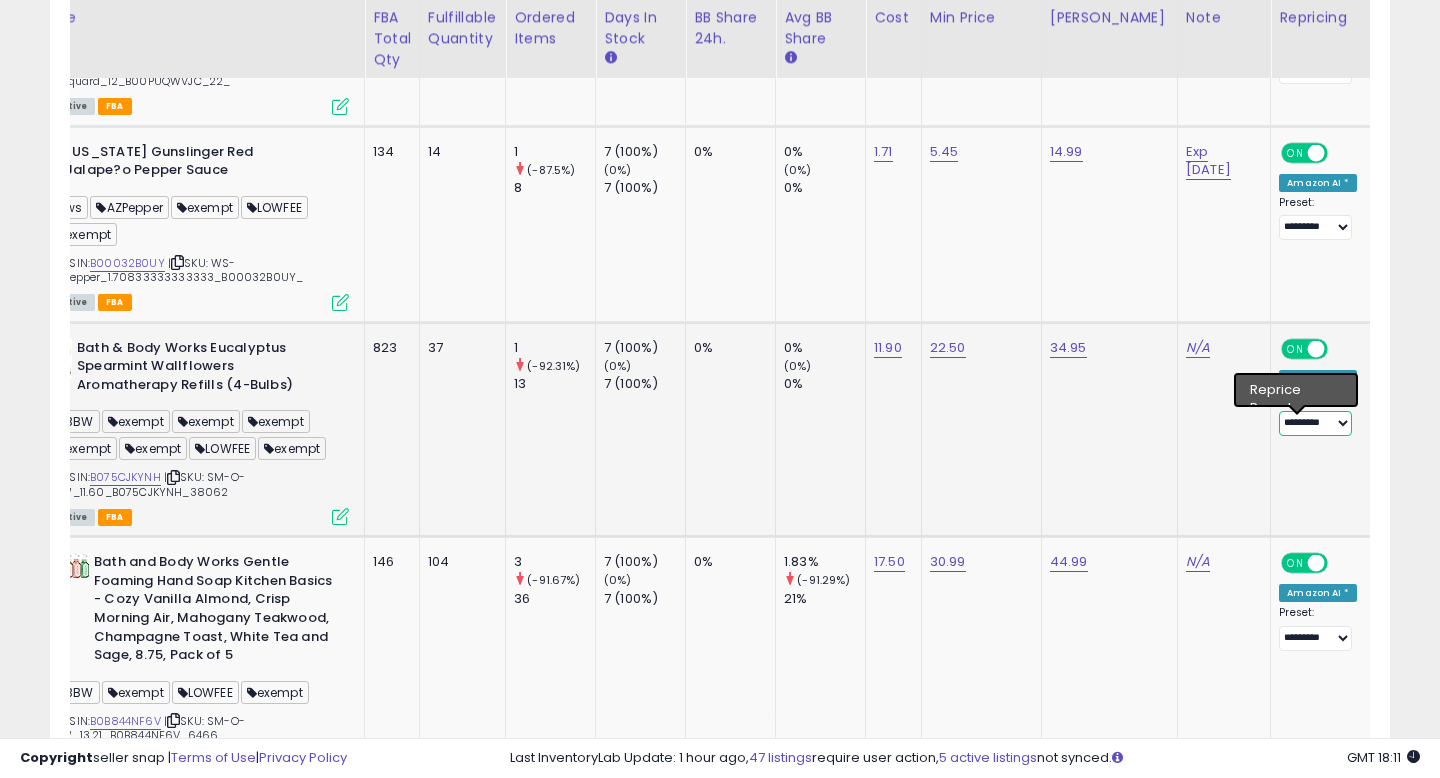 select on "**********" 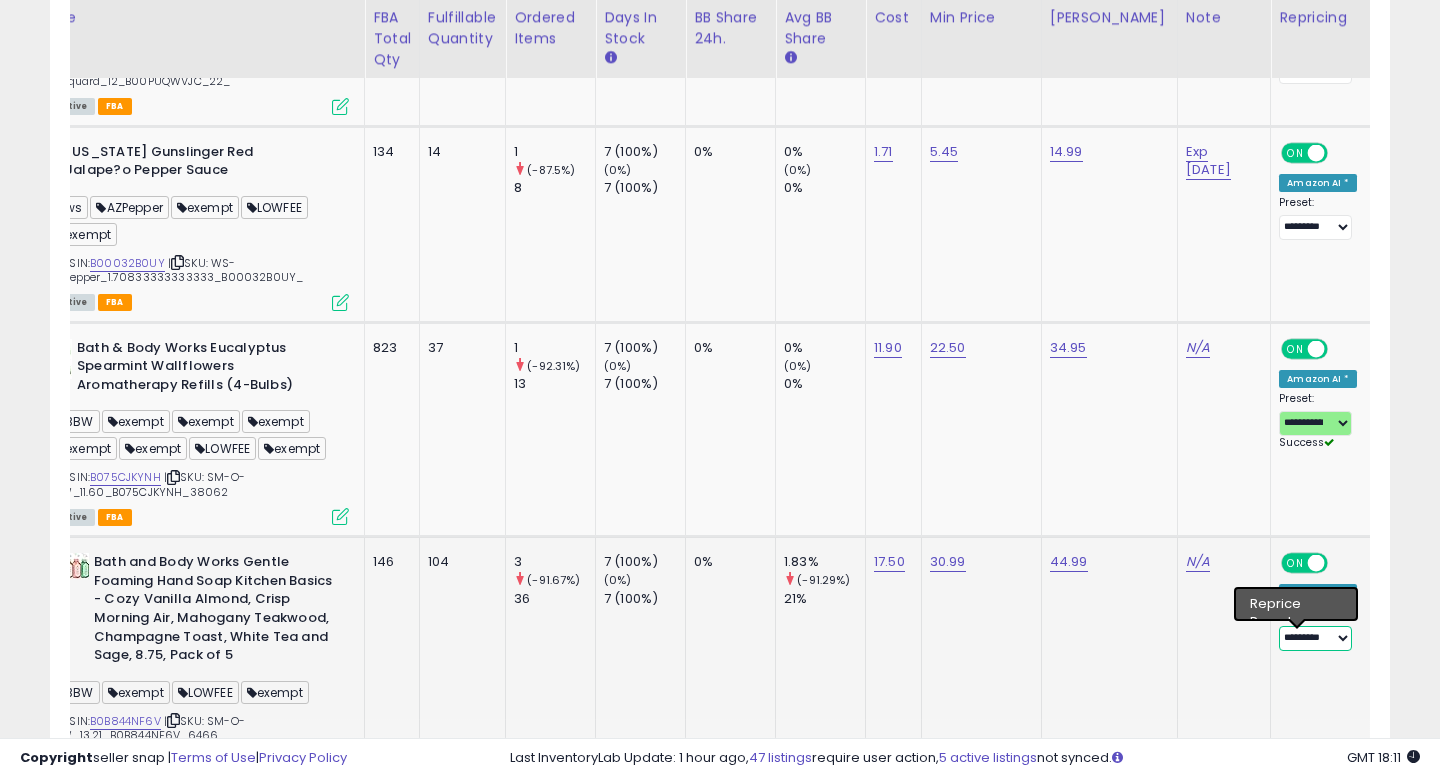 click on "**********" at bounding box center [1315, 638] 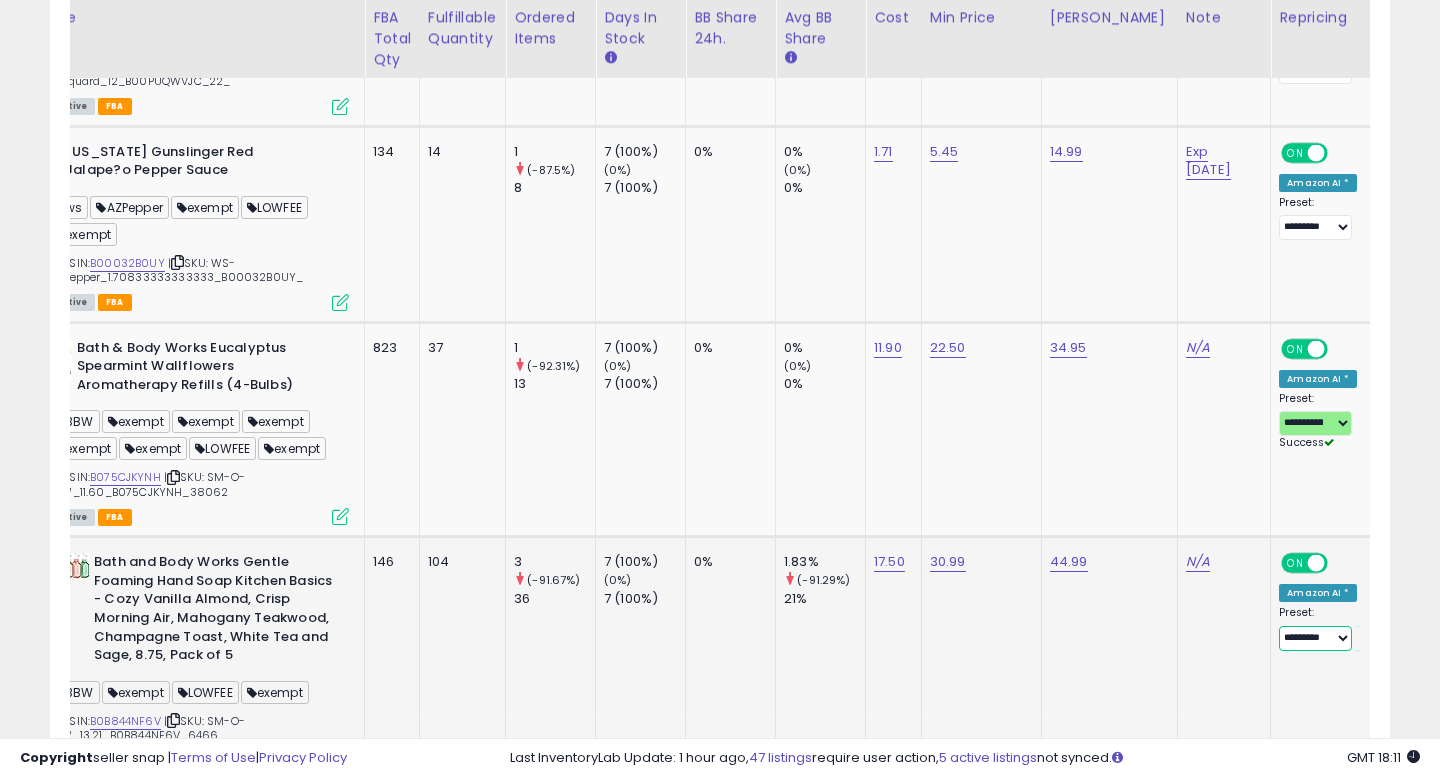 select on "**********" 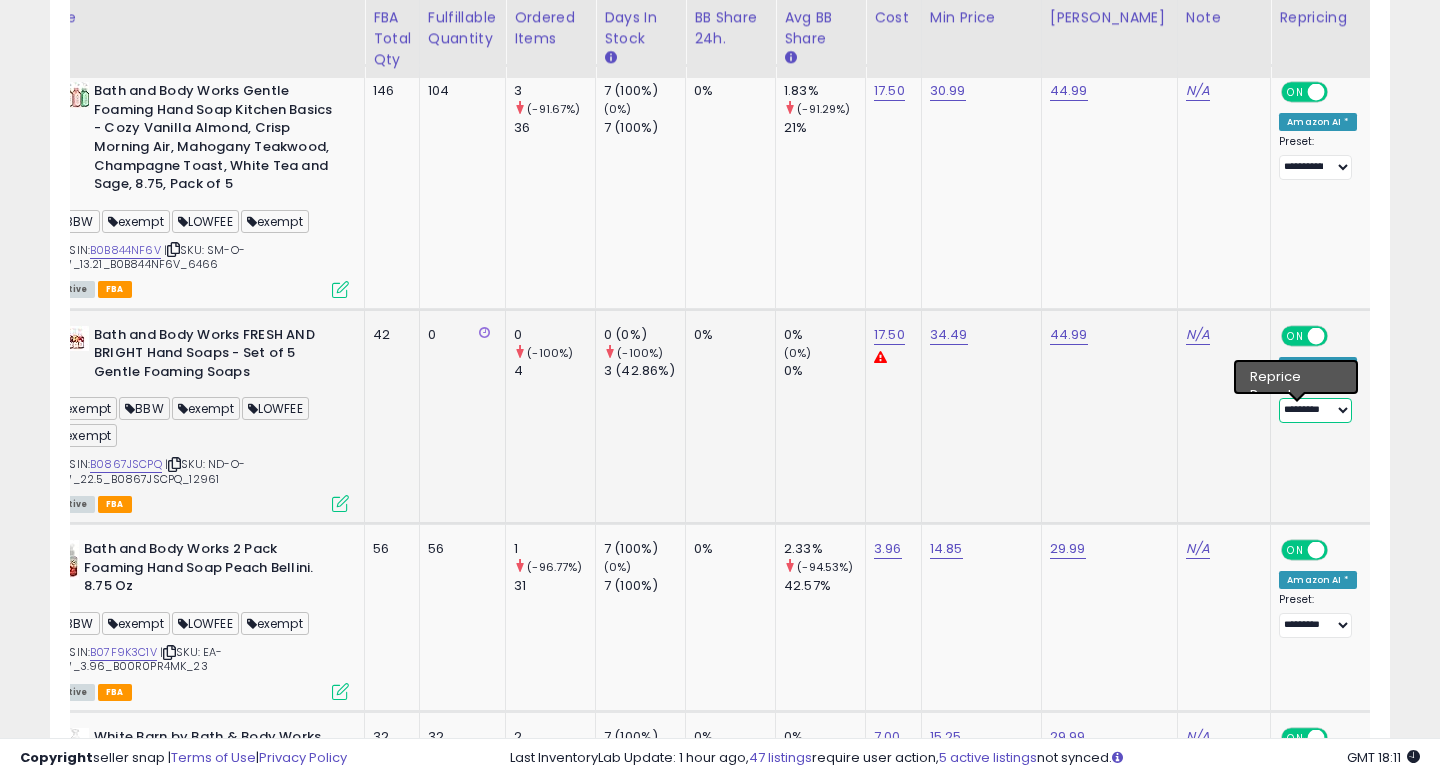 click on "**********" at bounding box center [1315, 410] 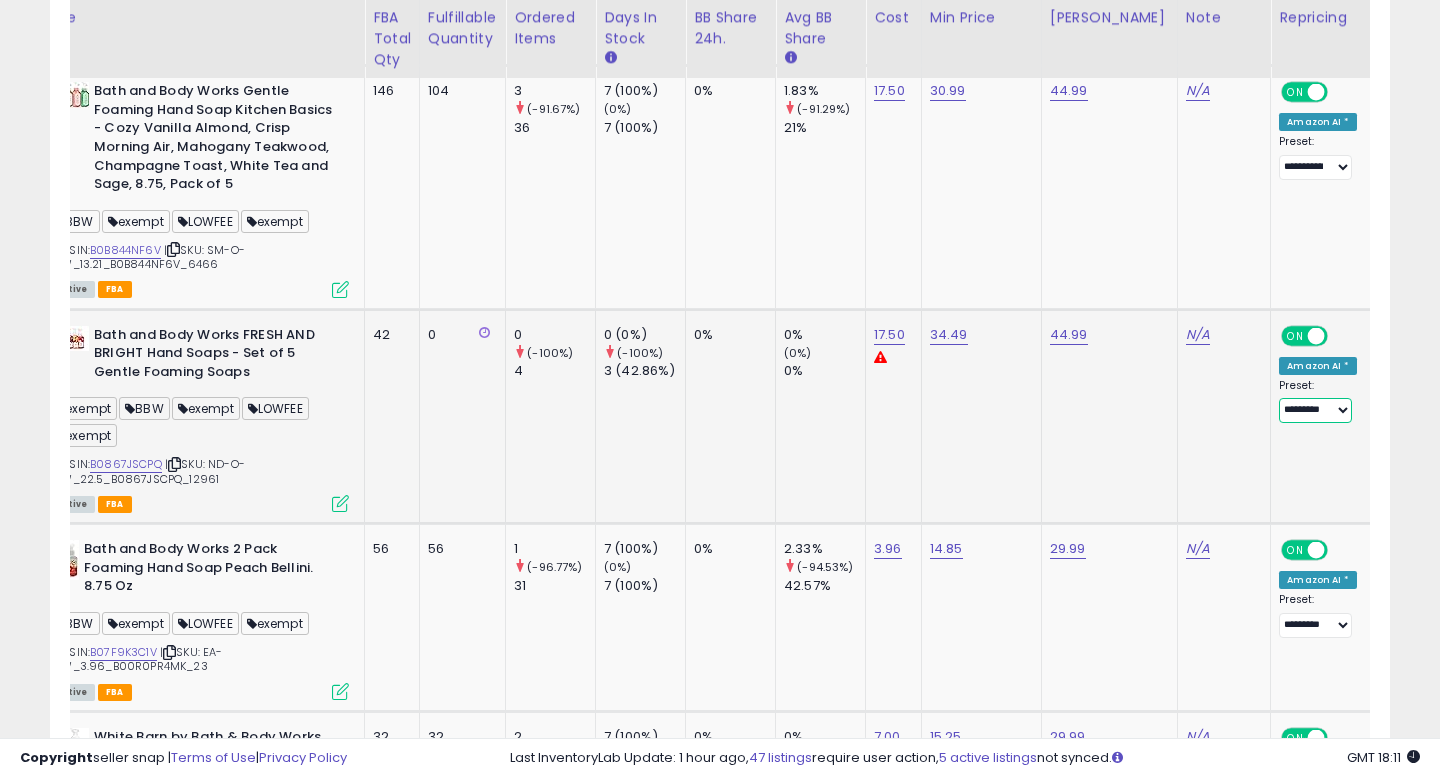 select on "**********" 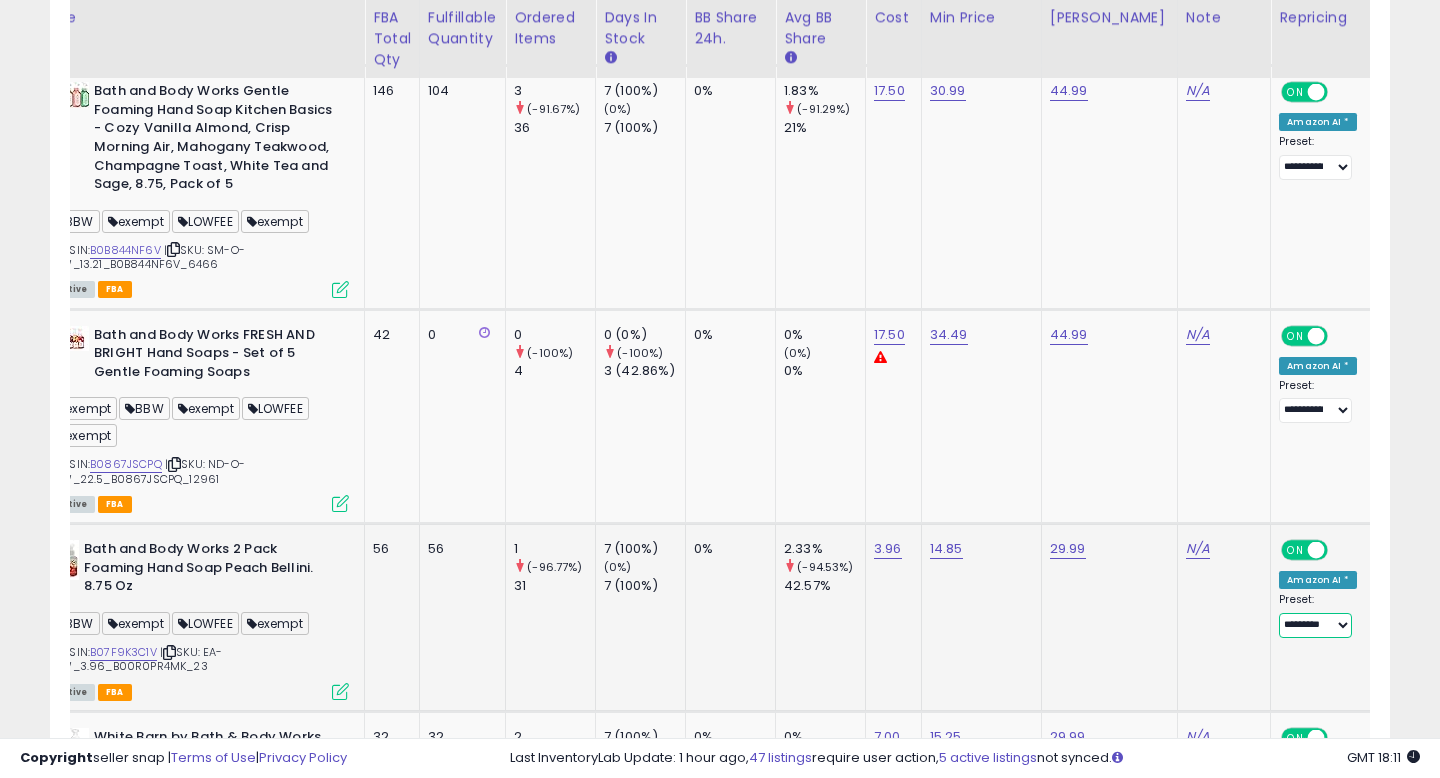 click on "**********" at bounding box center [1315, 625] 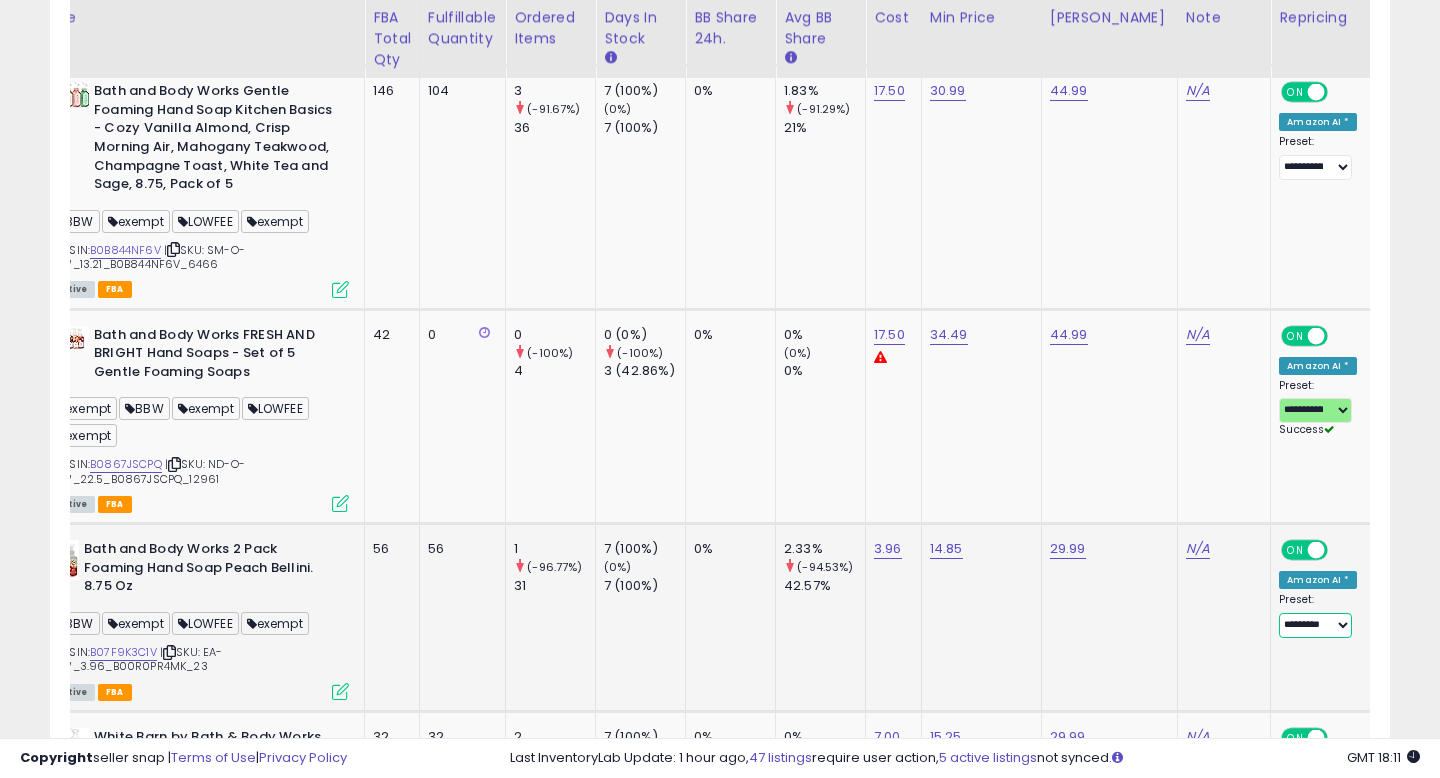 select on "**********" 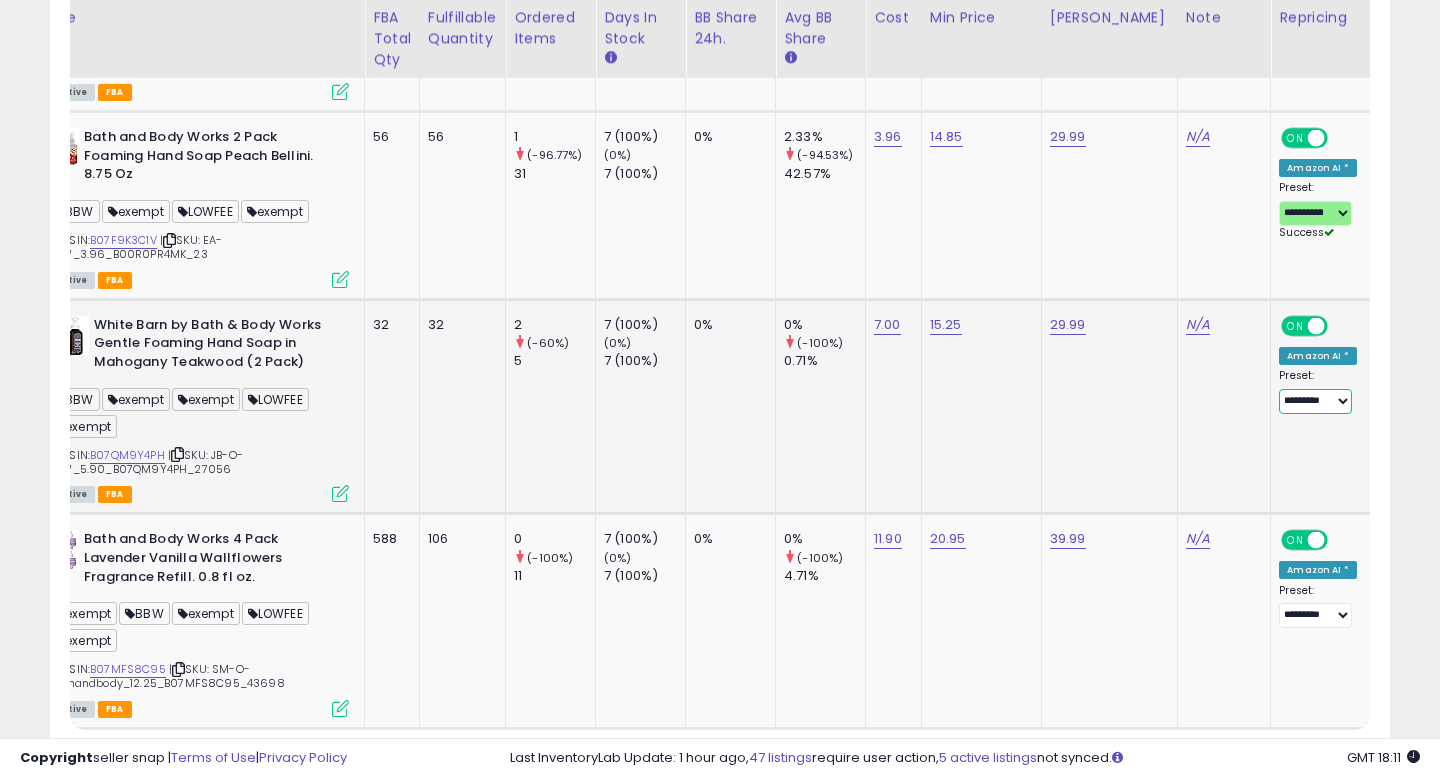 click on "**********" at bounding box center [1315, 401] 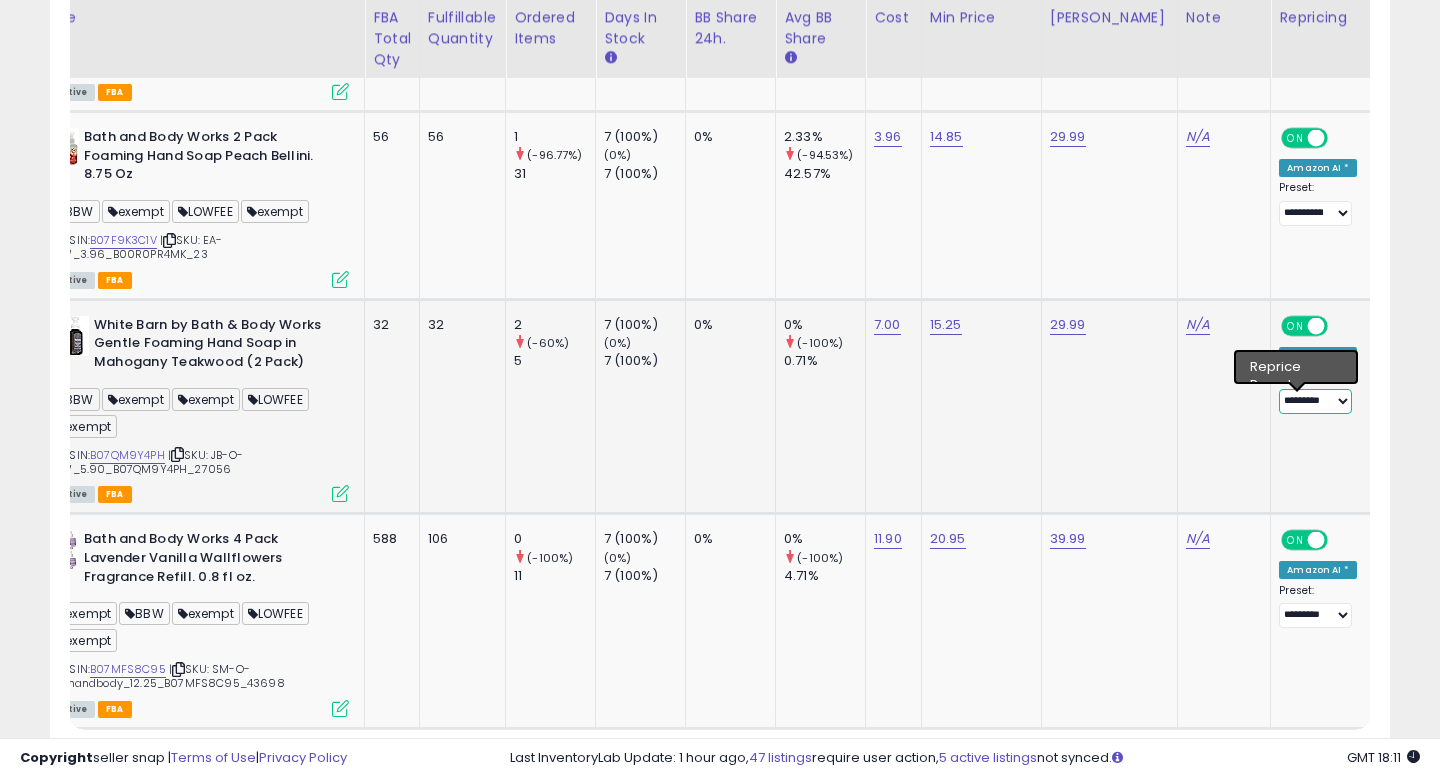 select on "**********" 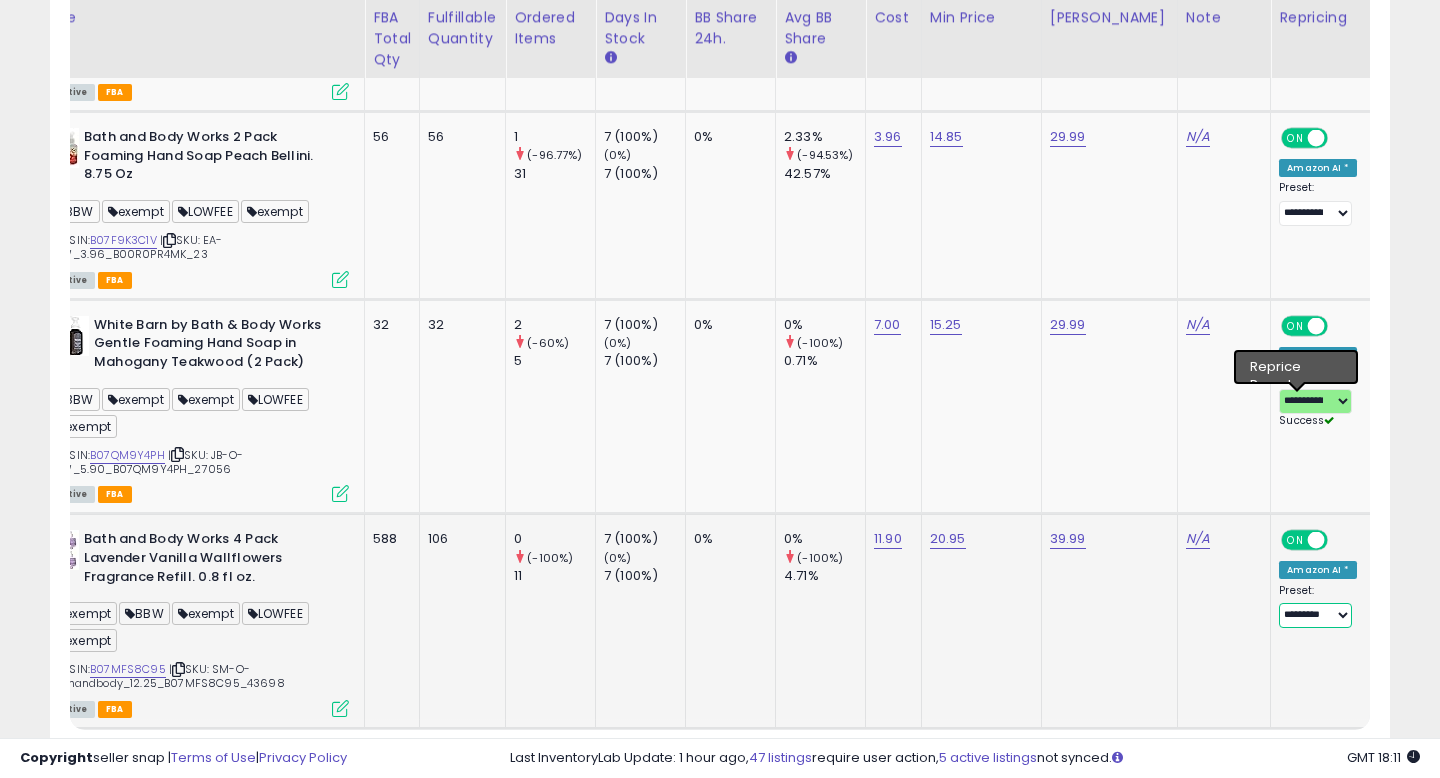 click on "**********" at bounding box center [1315, 615] 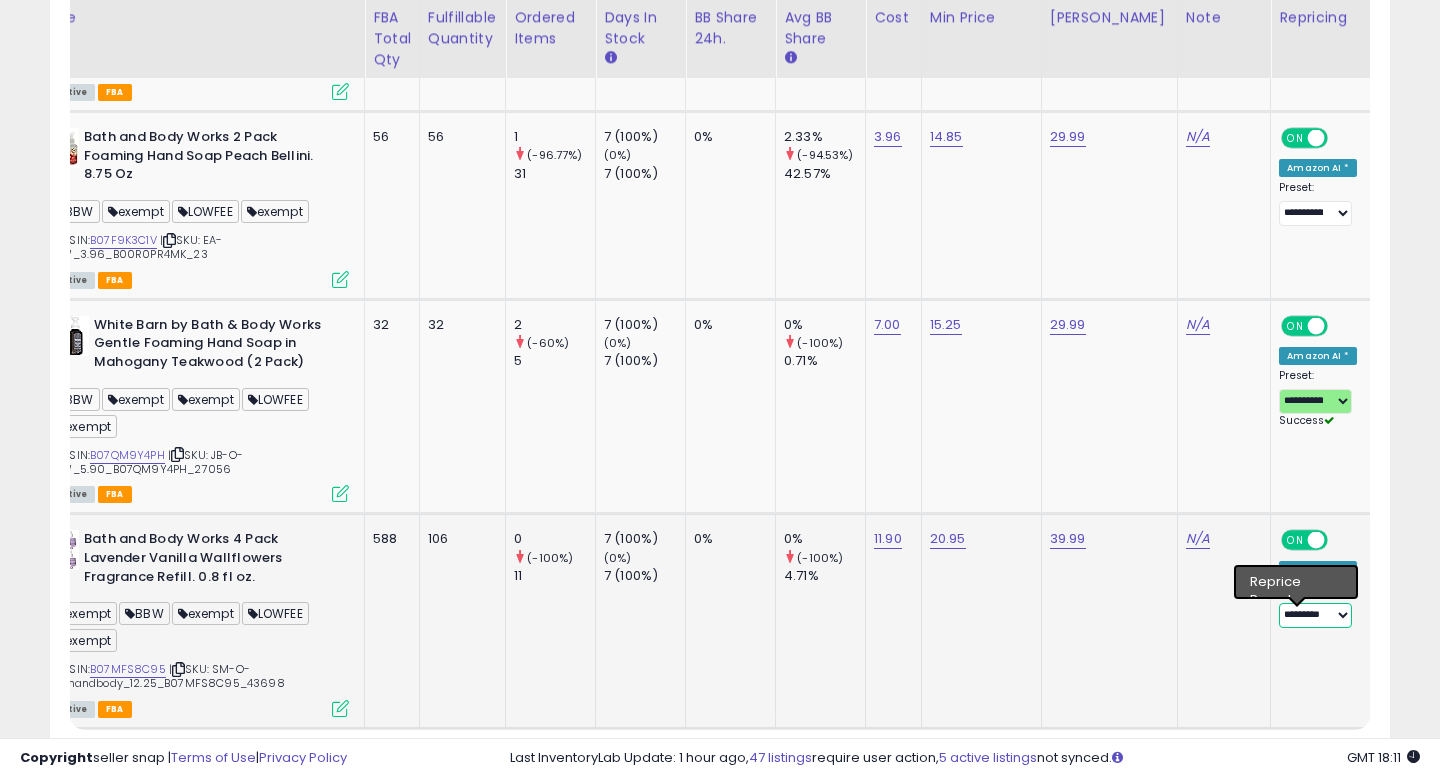 select on "**********" 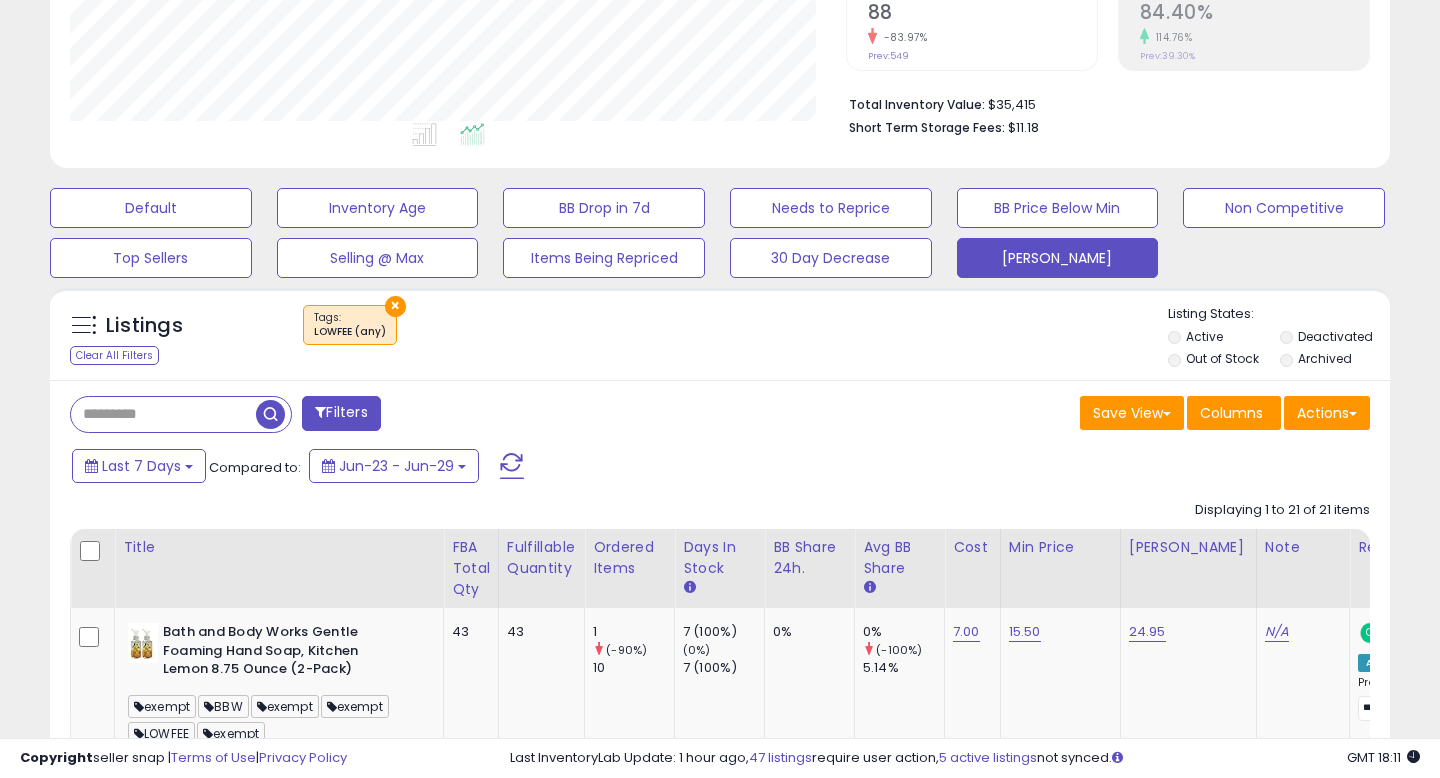 click at bounding box center [92, 552] 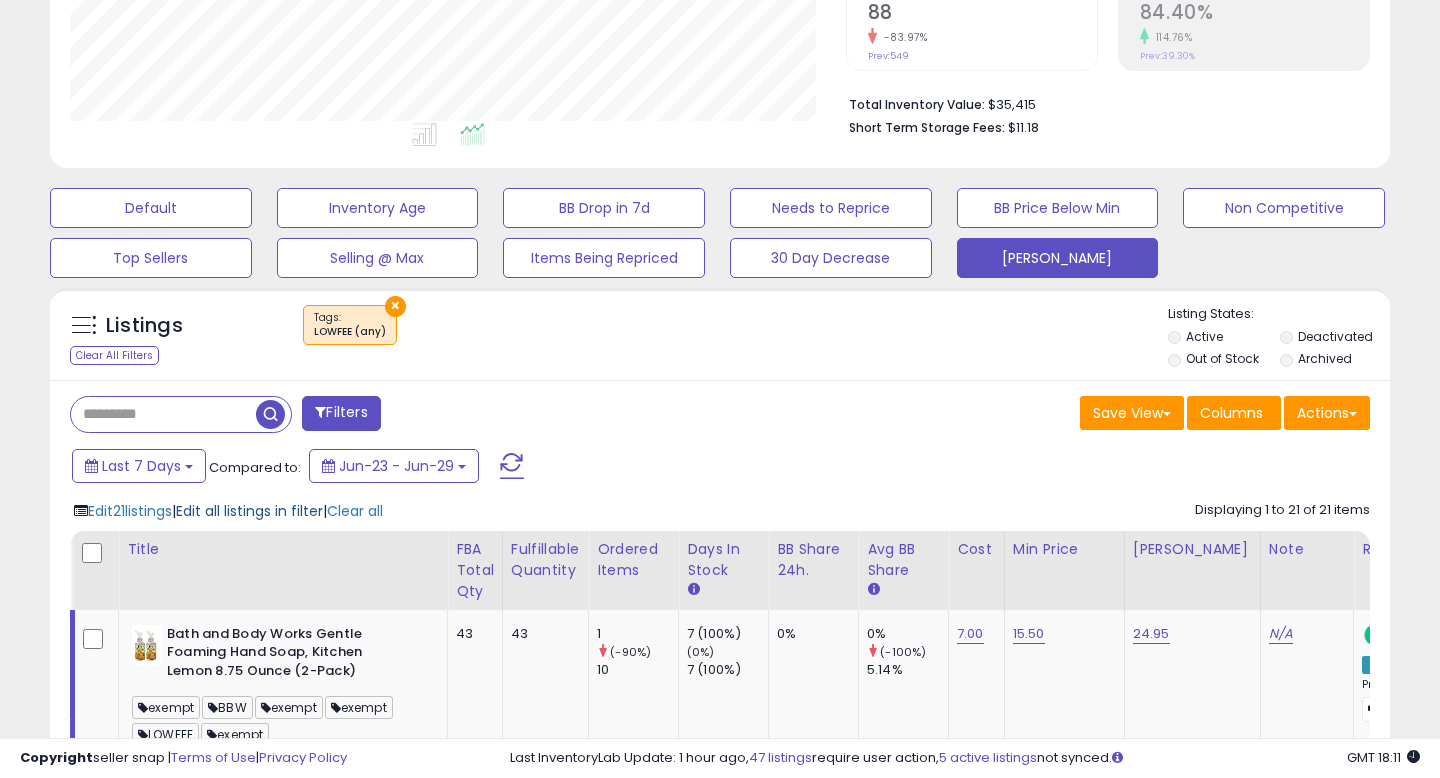 click on "Edit all listings in filter" at bounding box center (249, 511) 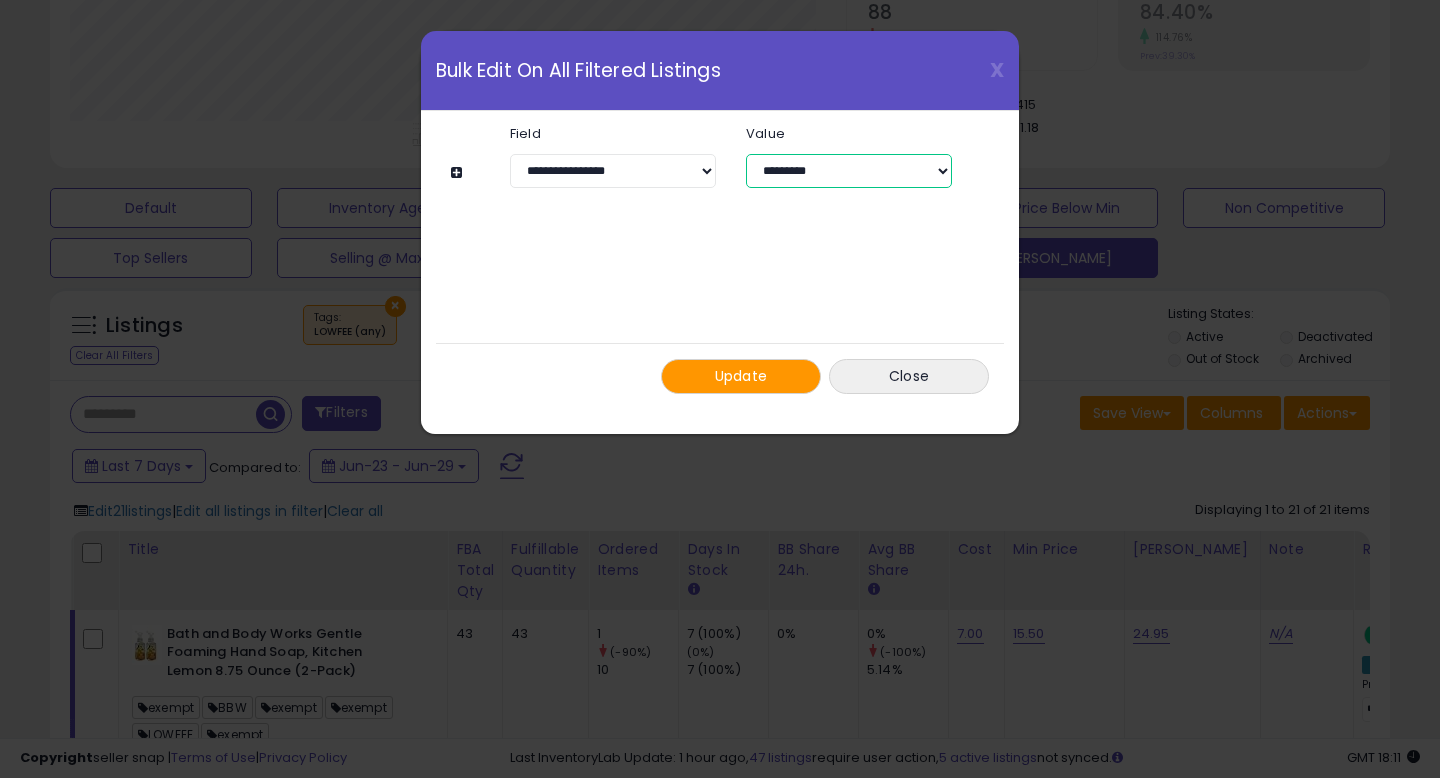 click on "**********" at bounding box center (849, 171) 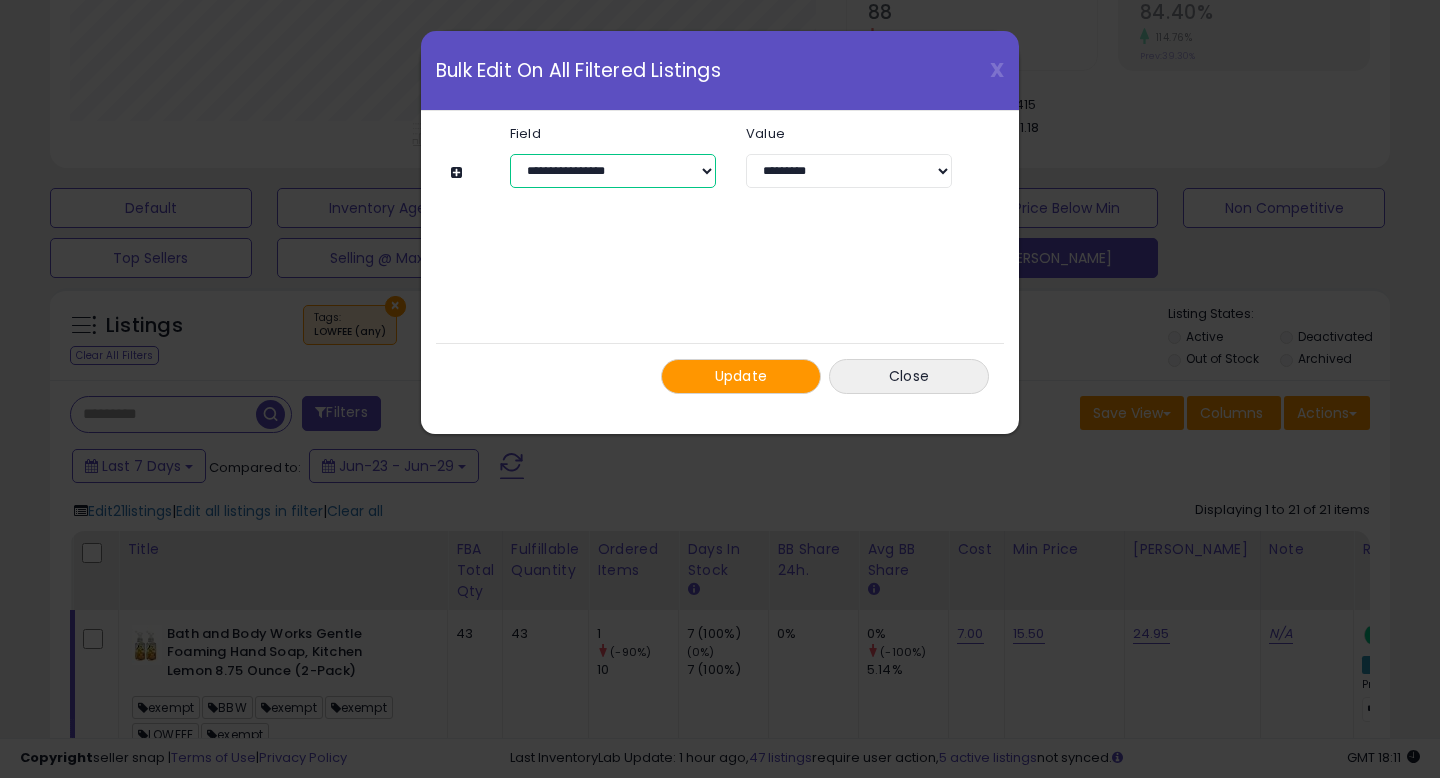 click on "**********" at bounding box center (613, 171) 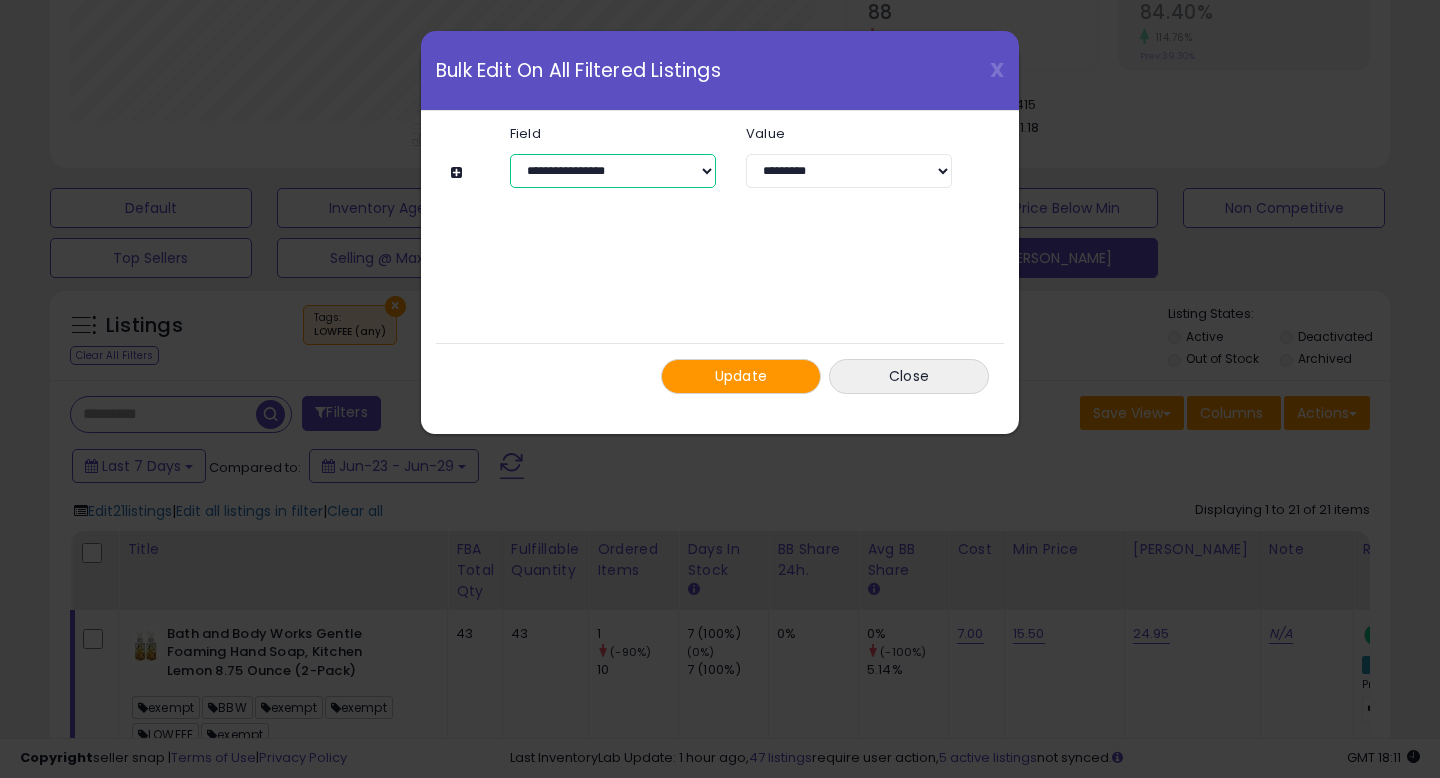 select on "**********" 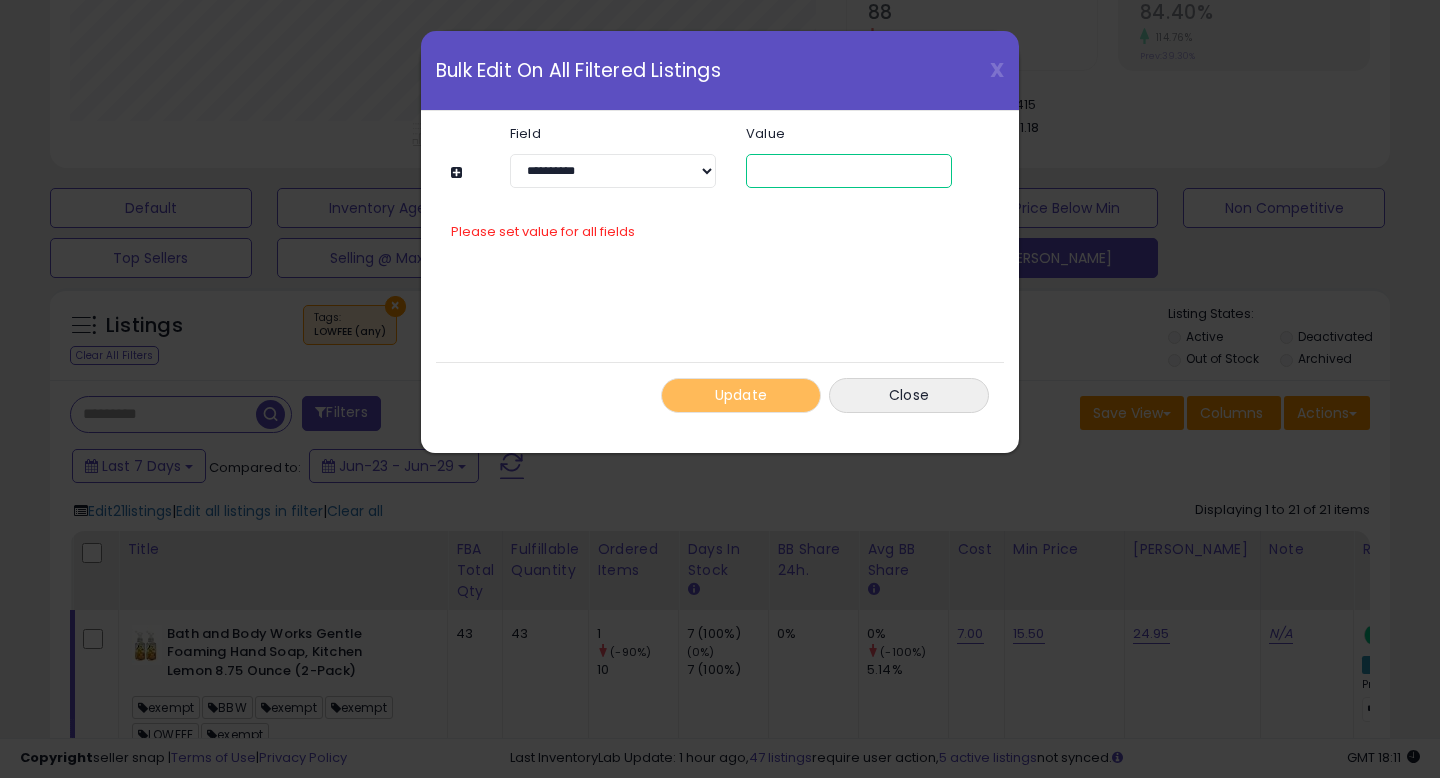 click at bounding box center (849, 171) 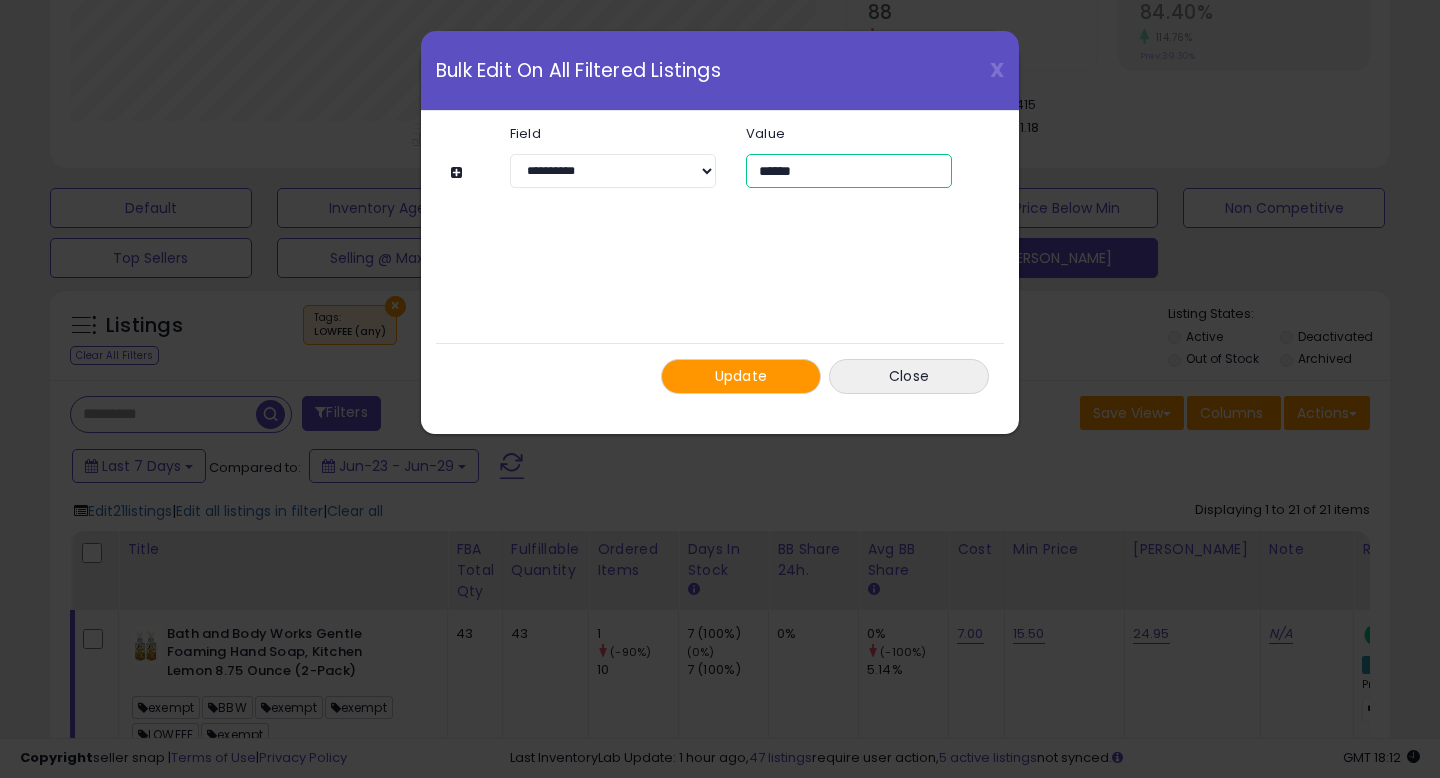 type on "******" 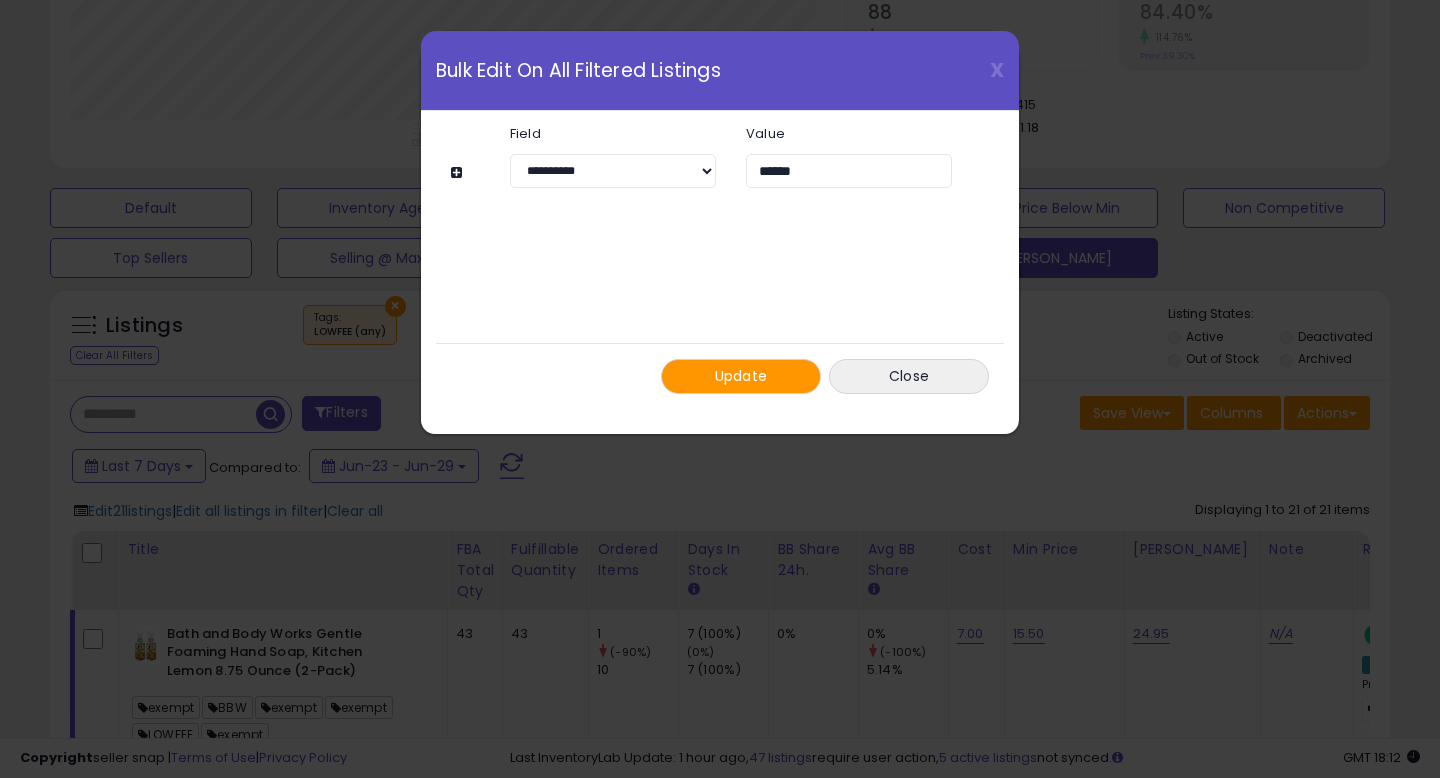 click on "Update" at bounding box center [741, 376] 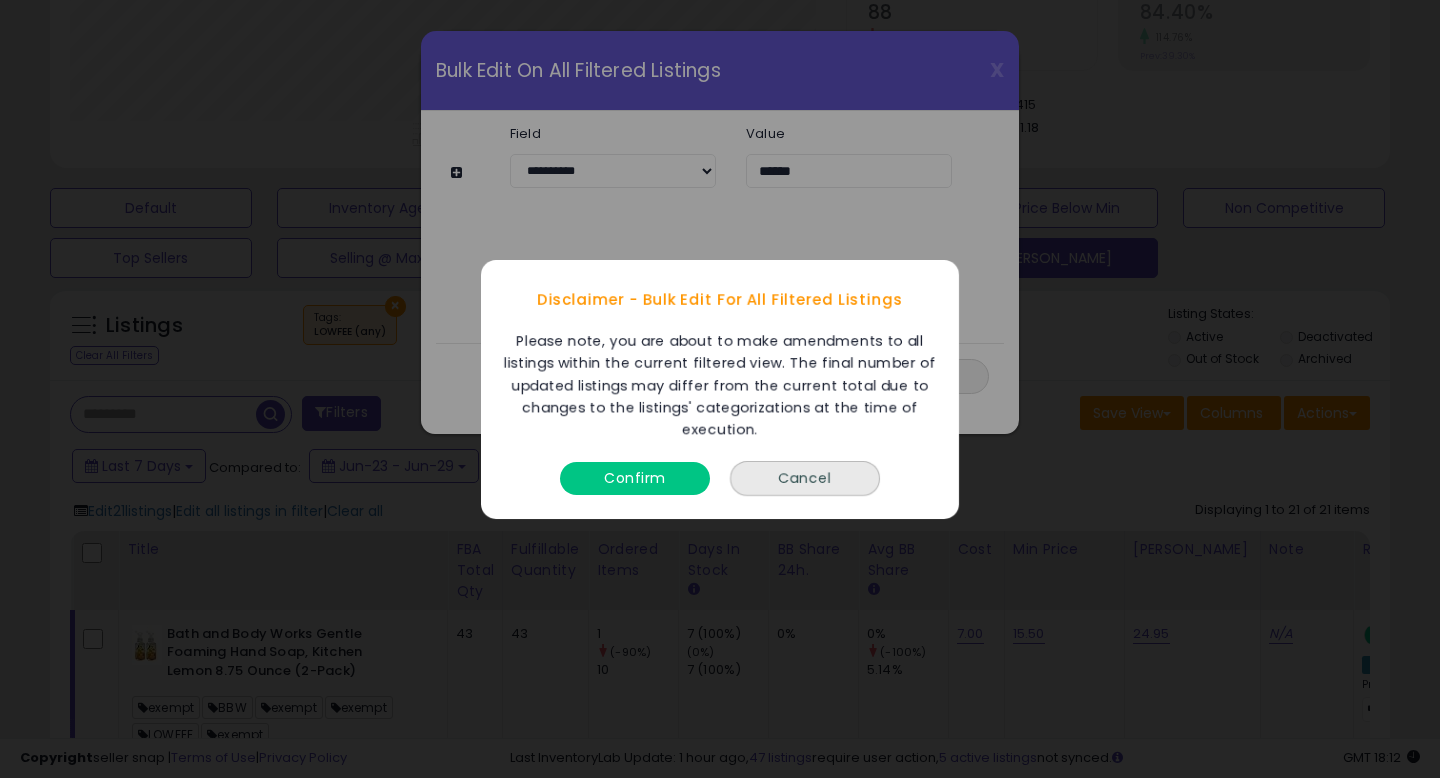 click on "Confirm" at bounding box center (635, 472) 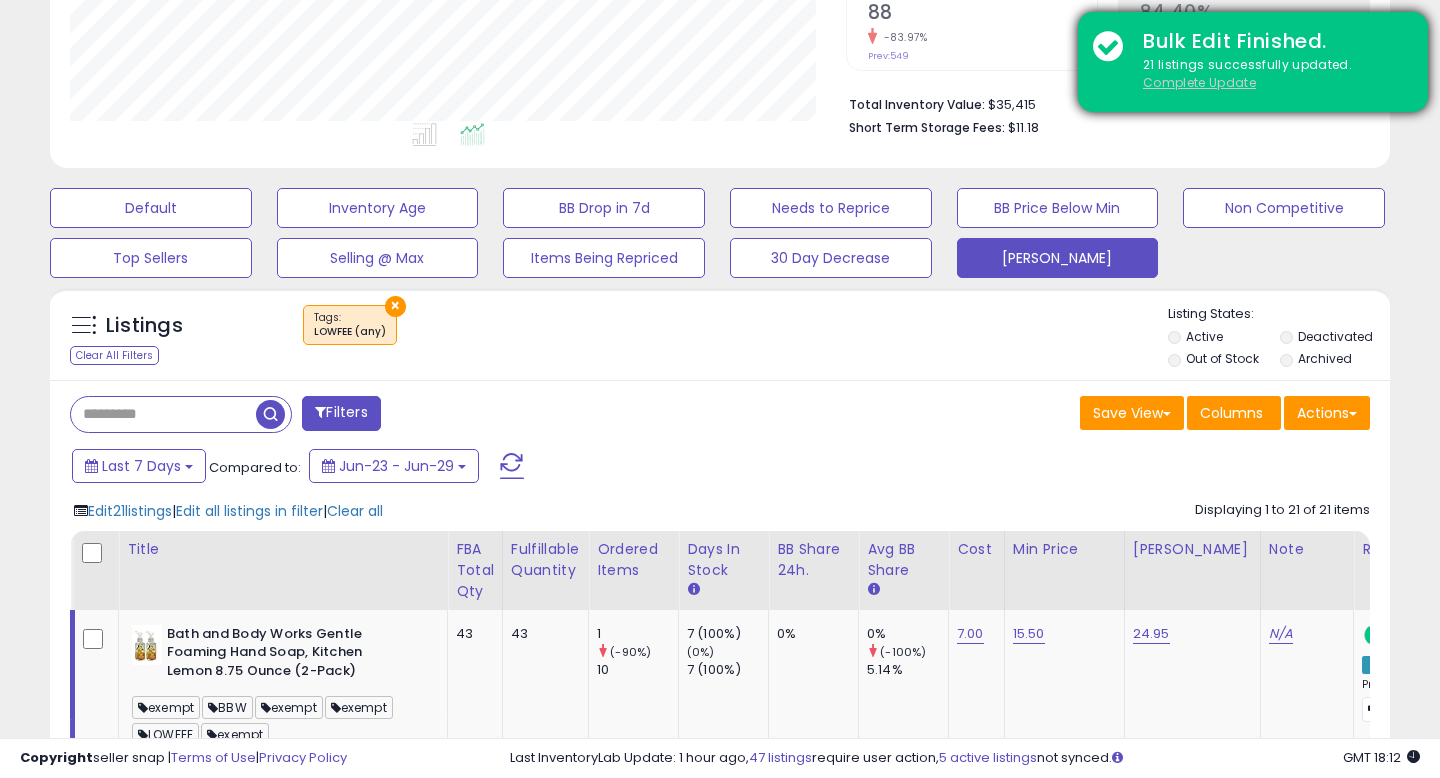 click on "Complete Update" at bounding box center [1199, 82] 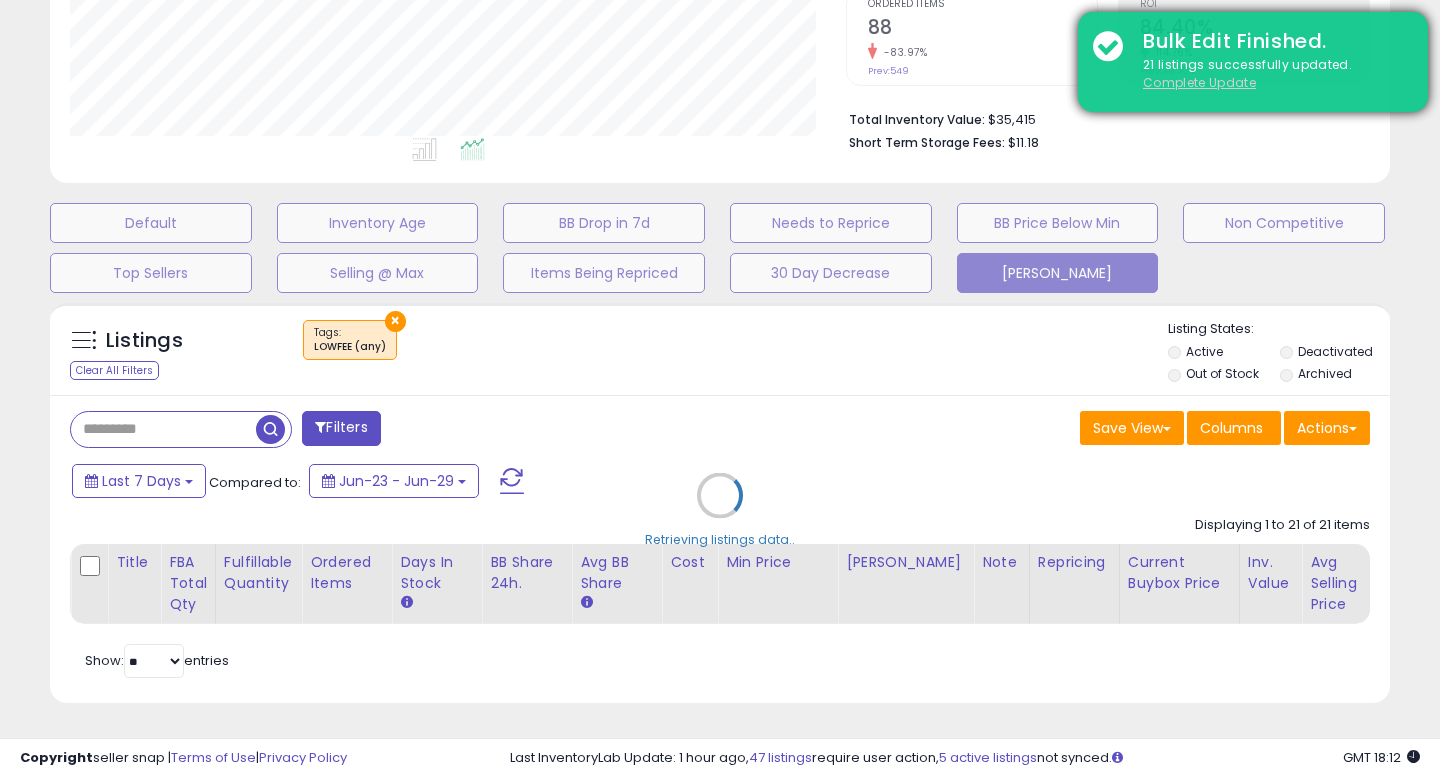 scroll, scrollTop: 427, scrollLeft: 0, axis: vertical 